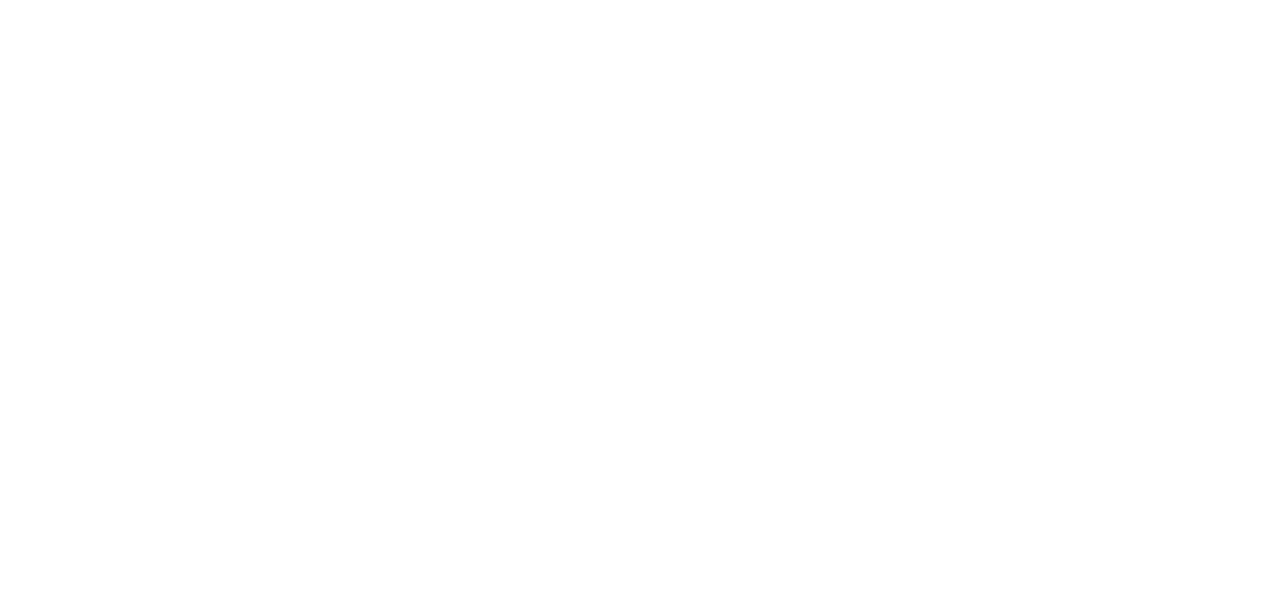 scroll, scrollTop: 0, scrollLeft: 0, axis: both 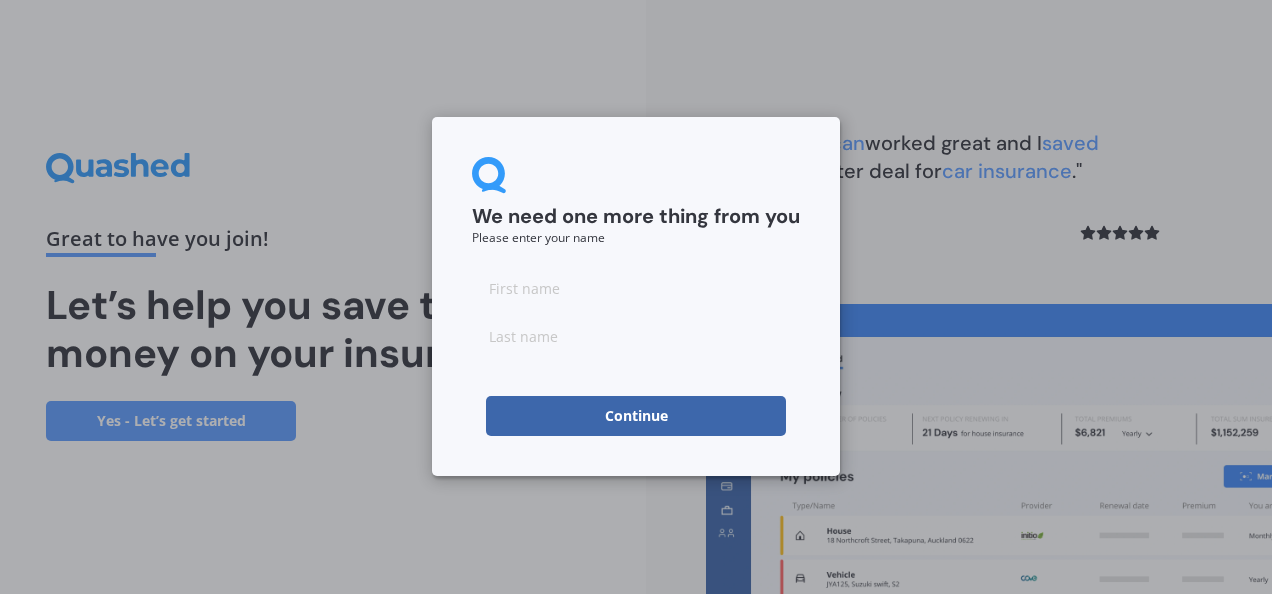 click at bounding box center (636, 288) 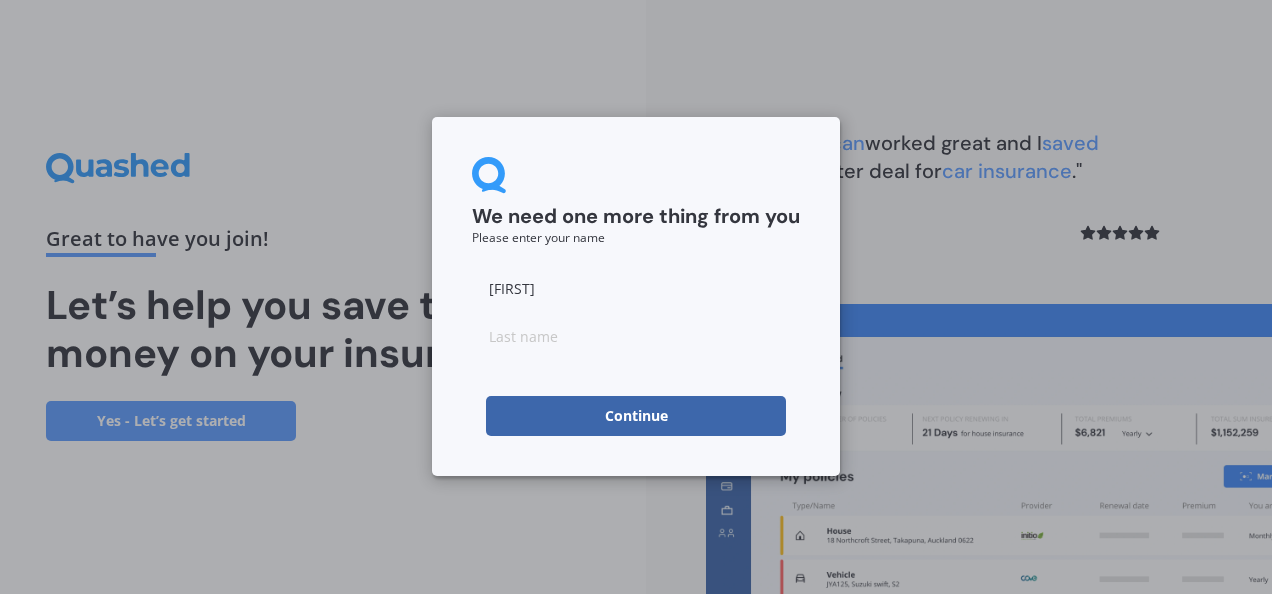 type on "[LAST]" 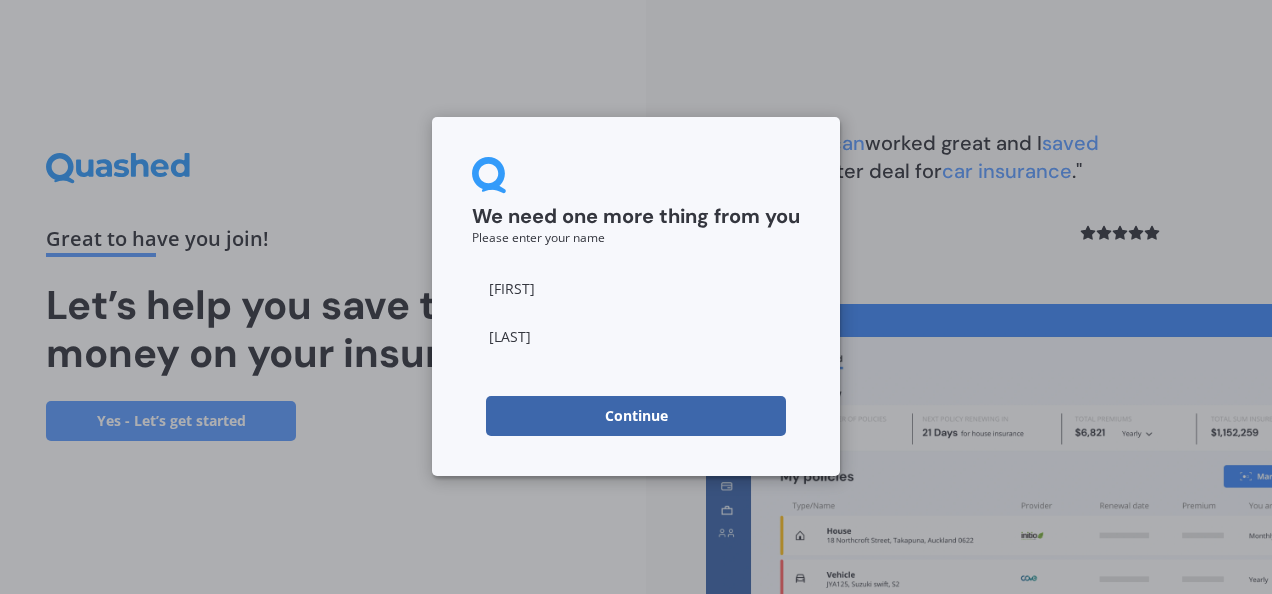 click on "Continue" at bounding box center [636, 416] 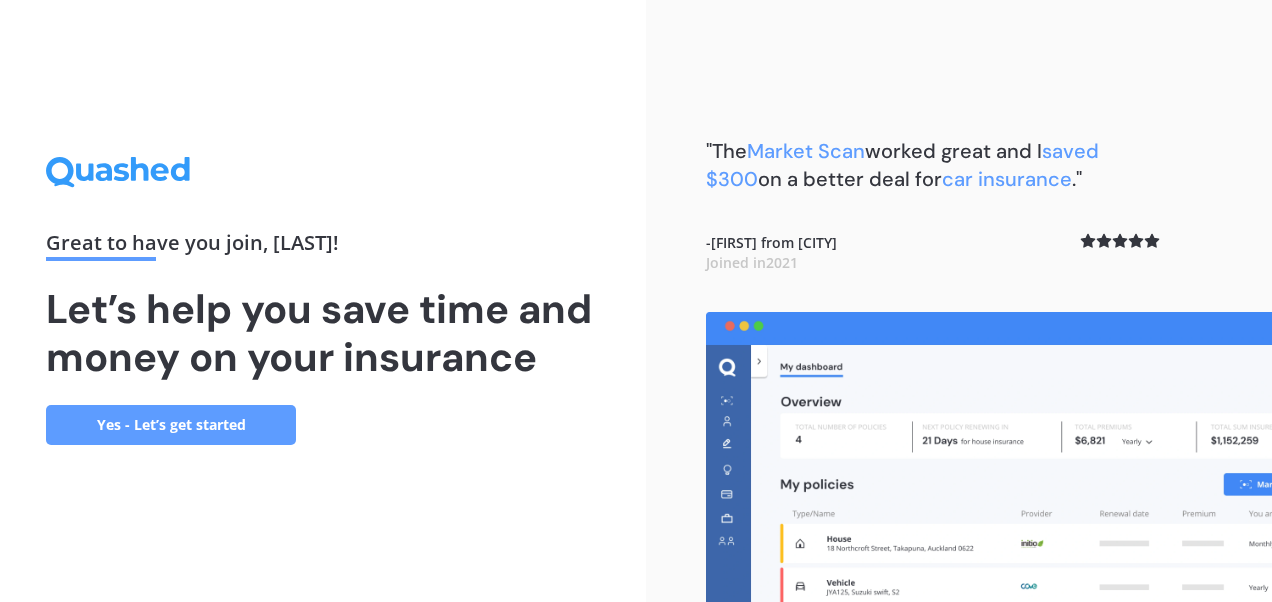 click on "Yes - Let’s get started" at bounding box center (171, 425) 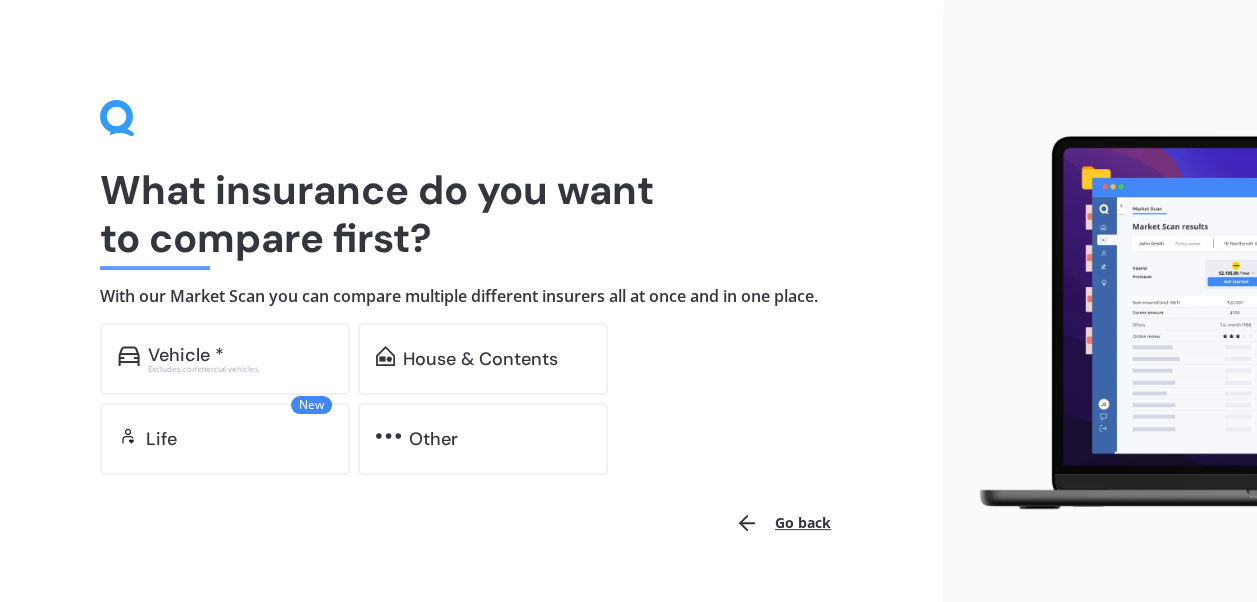 click on "Vehicle *" at bounding box center (186, 355) 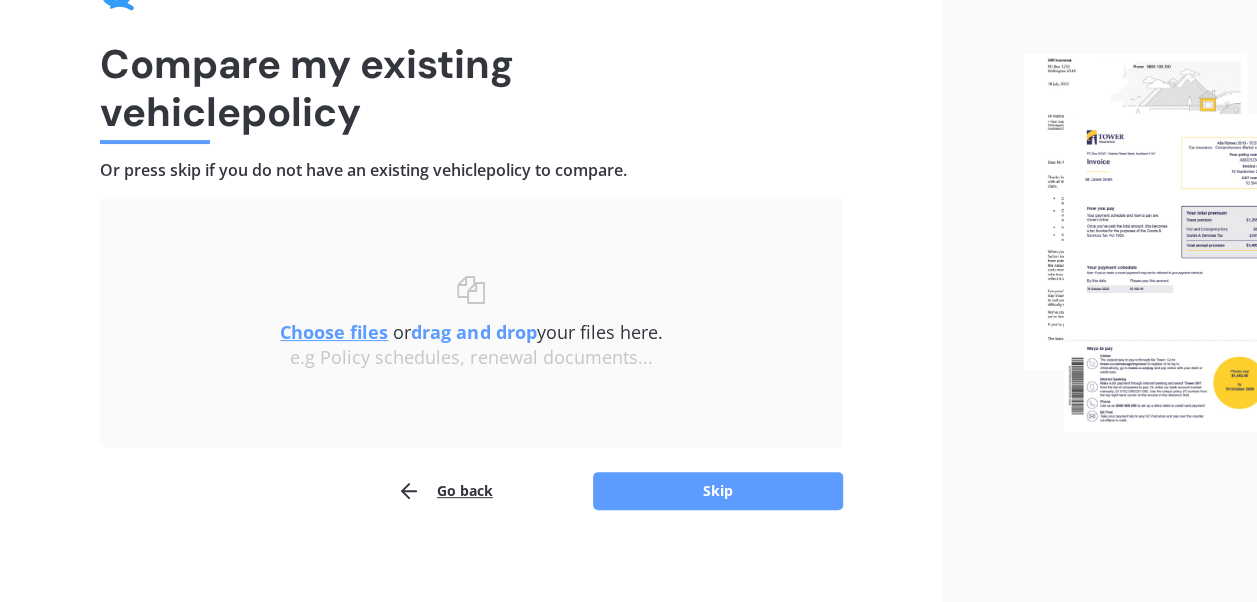 scroll, scrollTop: 134, scrollLeft: 0, axis: vertical 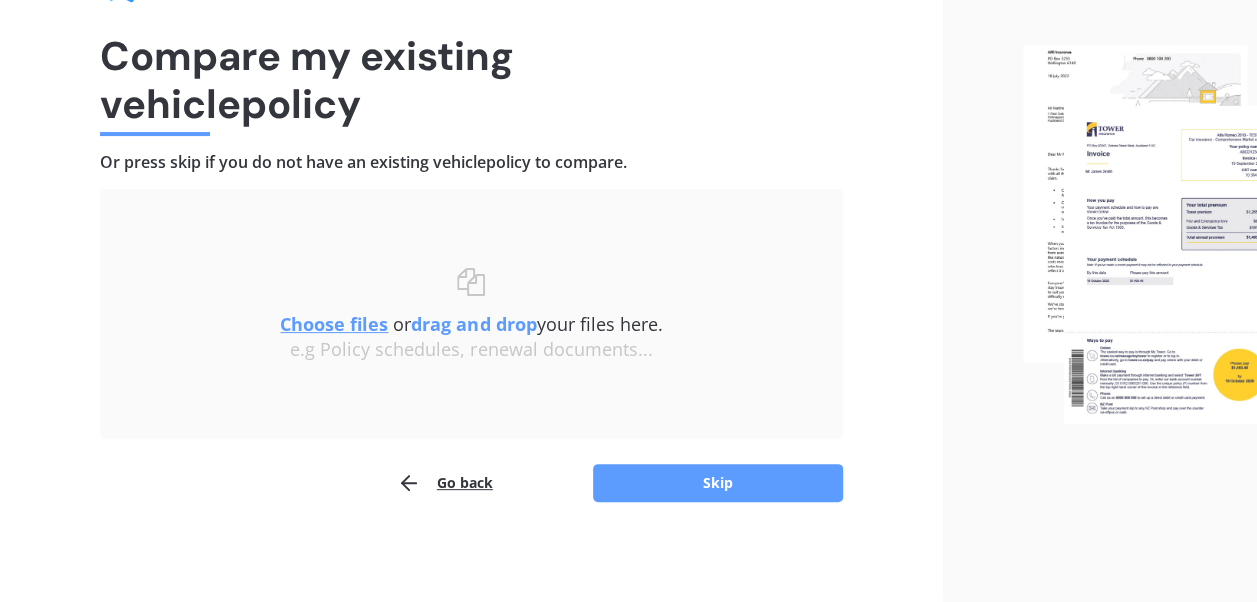 click on "Skip" at bounding box center (718, 483) 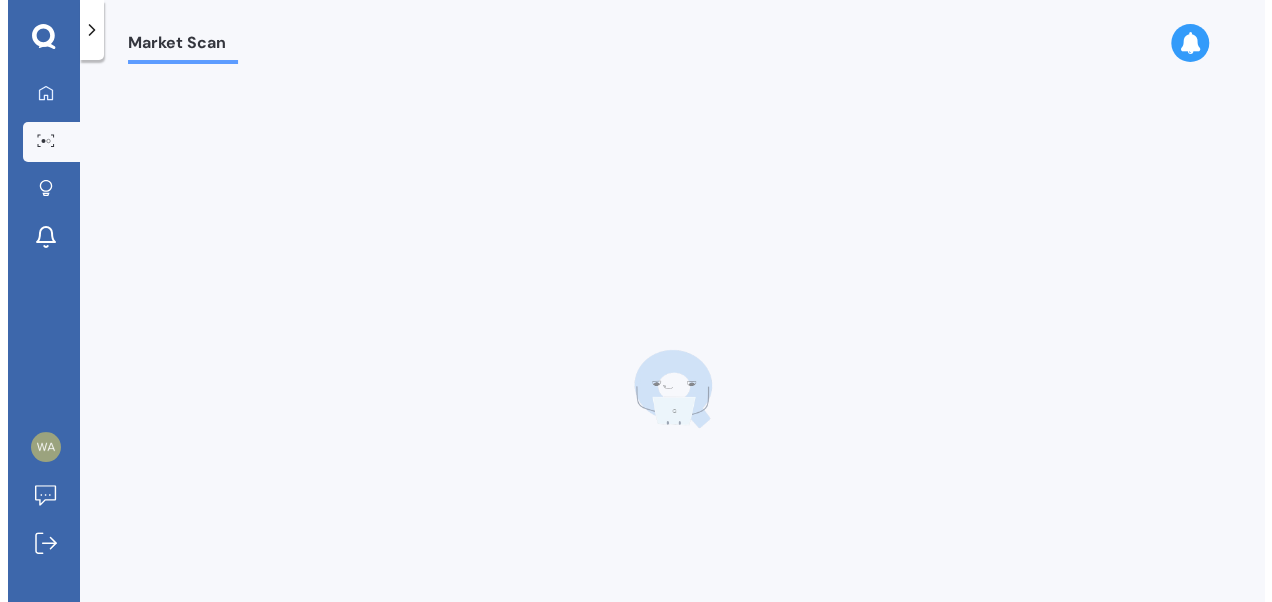 scroll, scrollTop: 0, scrollLeft: 0, axis: both 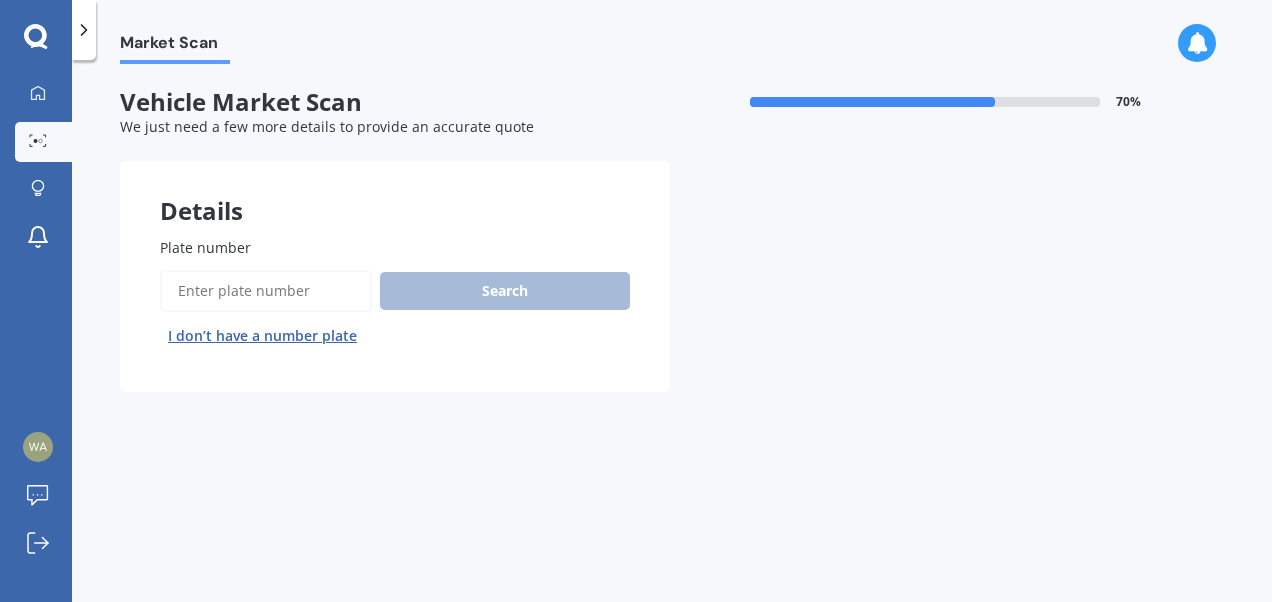 click on "Plate number" at bounding box center (266, 291) 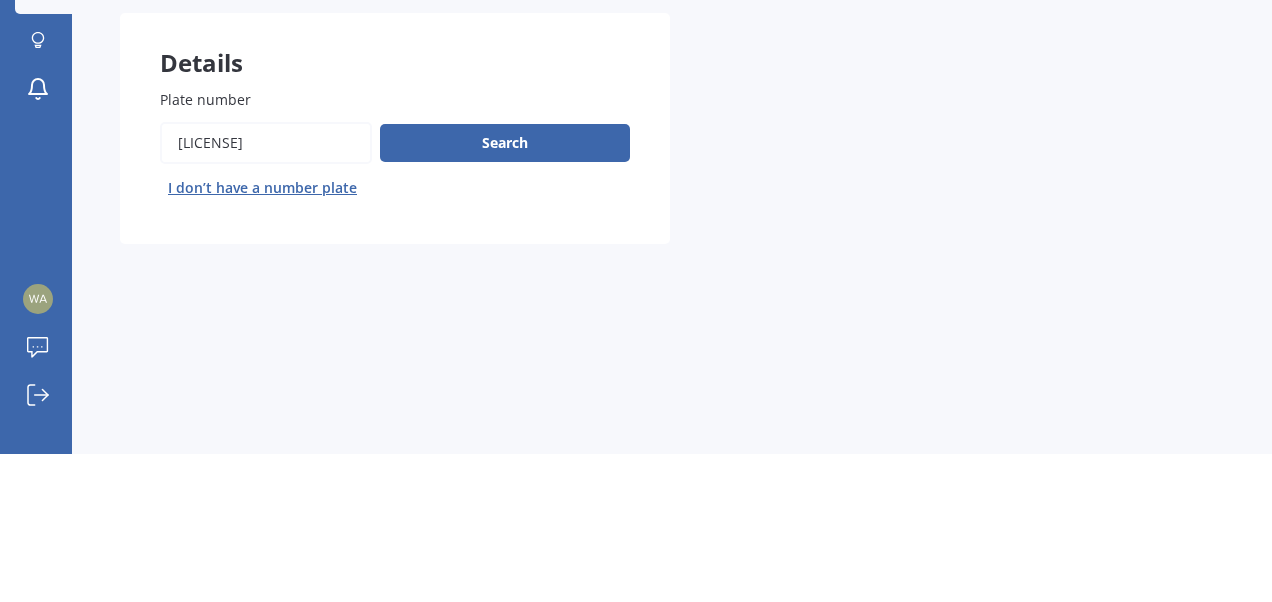 type on "[LICENSE]" 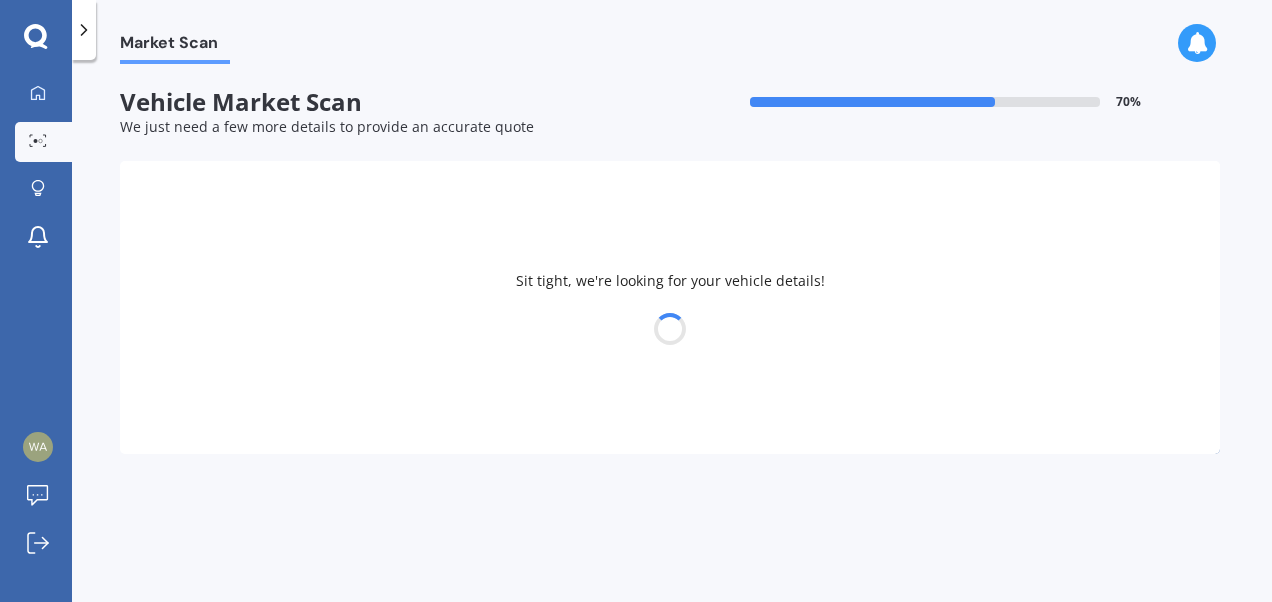 select on "HYUNDAI" 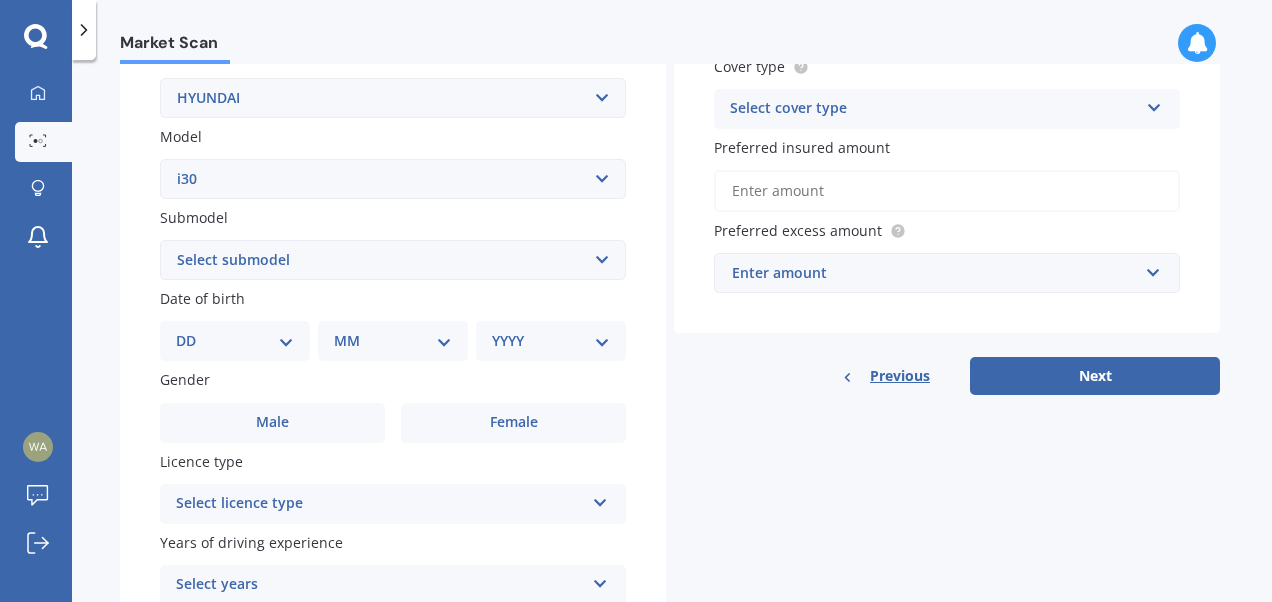 scroll, scrollTop: 401, scrollLeft: 0, axis: vertical 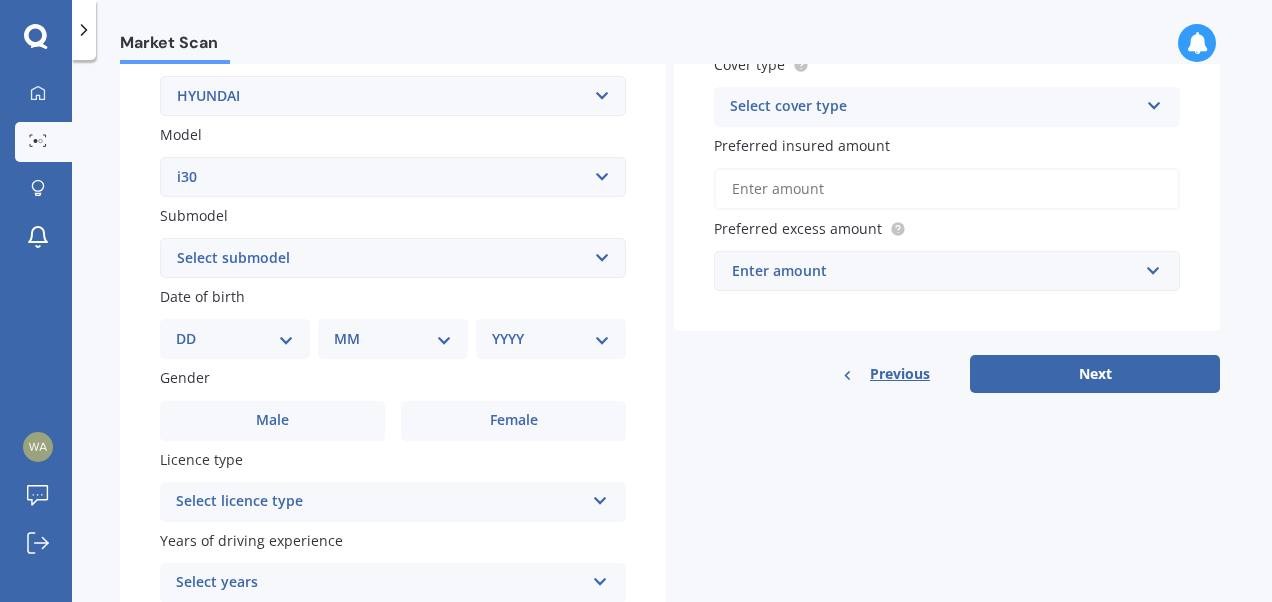 click on "Select submodel Diesel Turbo Hatchback Petrol Turbo Station Wagon 1.6A4" at bounding box center (393, 258) 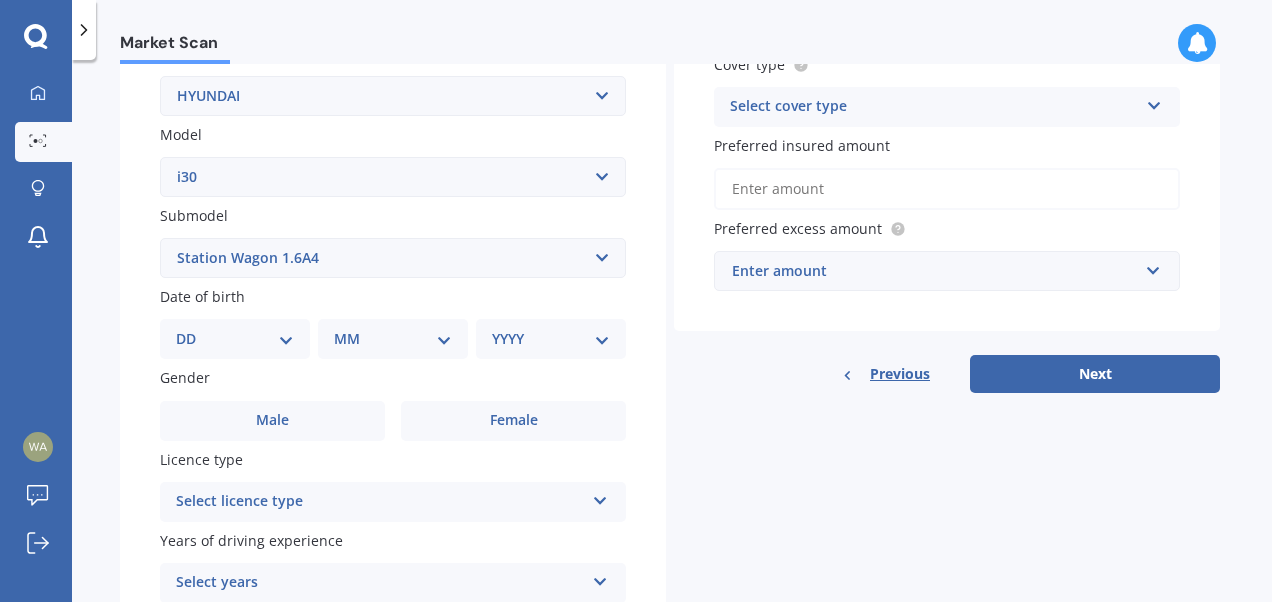 click on "Select submodel Diesel Turbo Hatchback Petrol Turbo Station Wagon 1.6A4" at bounding box center (393, 258) 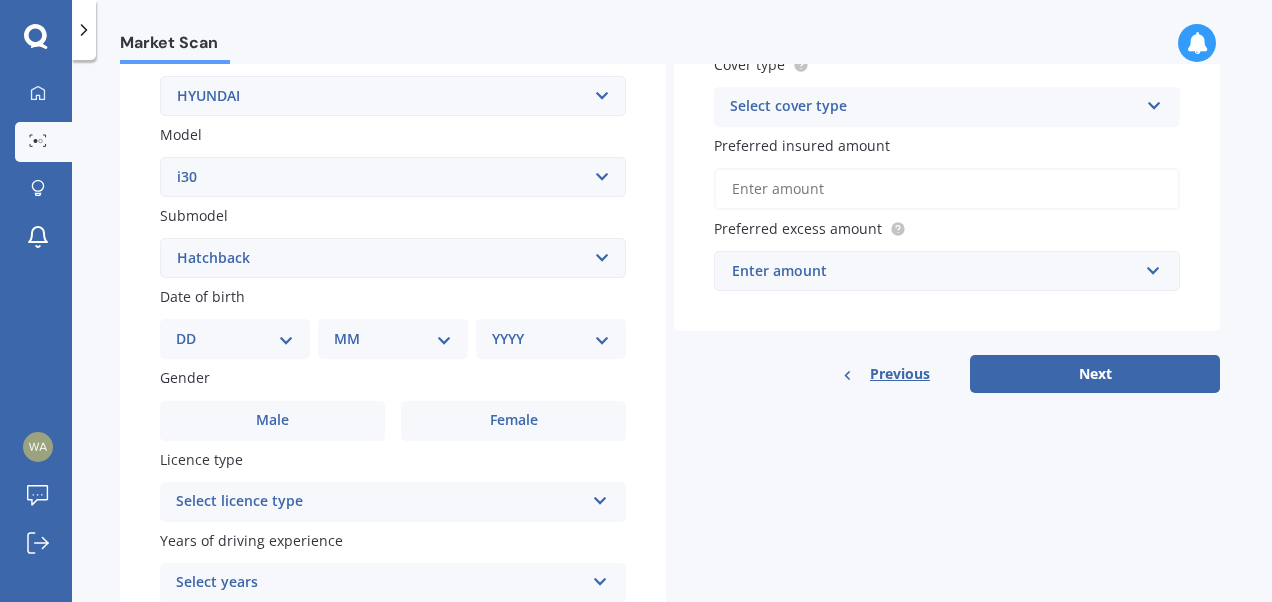 click on "Select submodel Diesel Turbo Hatchback Petrol Turbo Station Wagon 1.6A4" at bounding box center [393, 258] 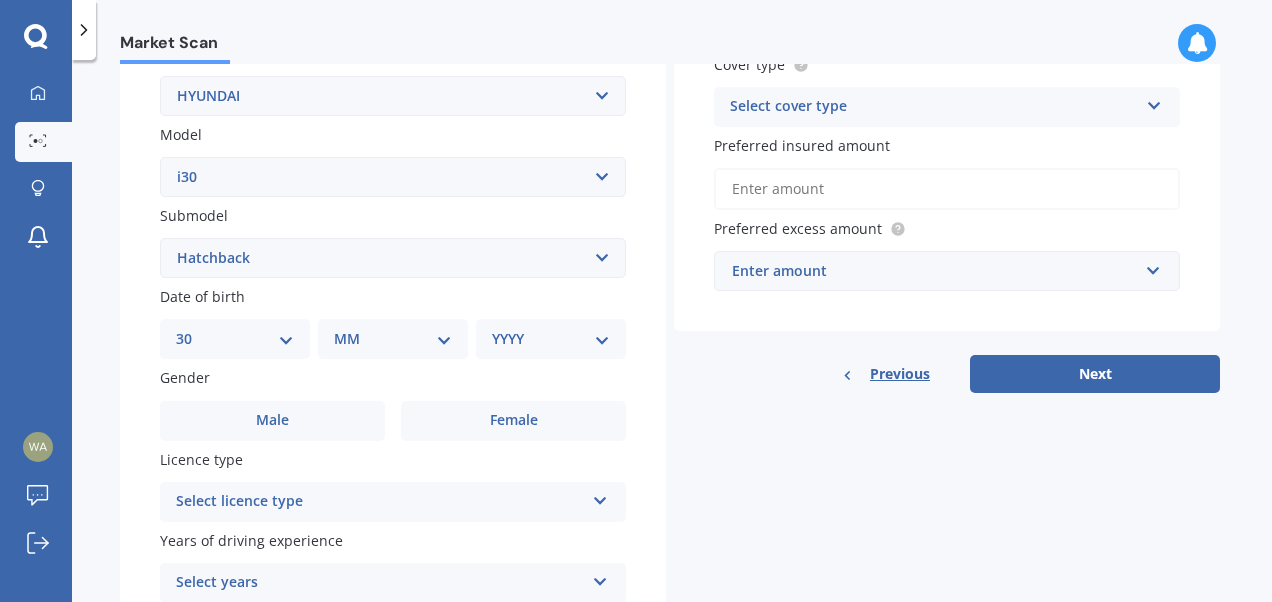 click on "DD 01 02 03 04 05 06 07 08 09 10 11 12 13 14 15 16 17 18 19 20 21 22 23 24 25 26 27 28 29 30 31" at bounding box center (235, 339) 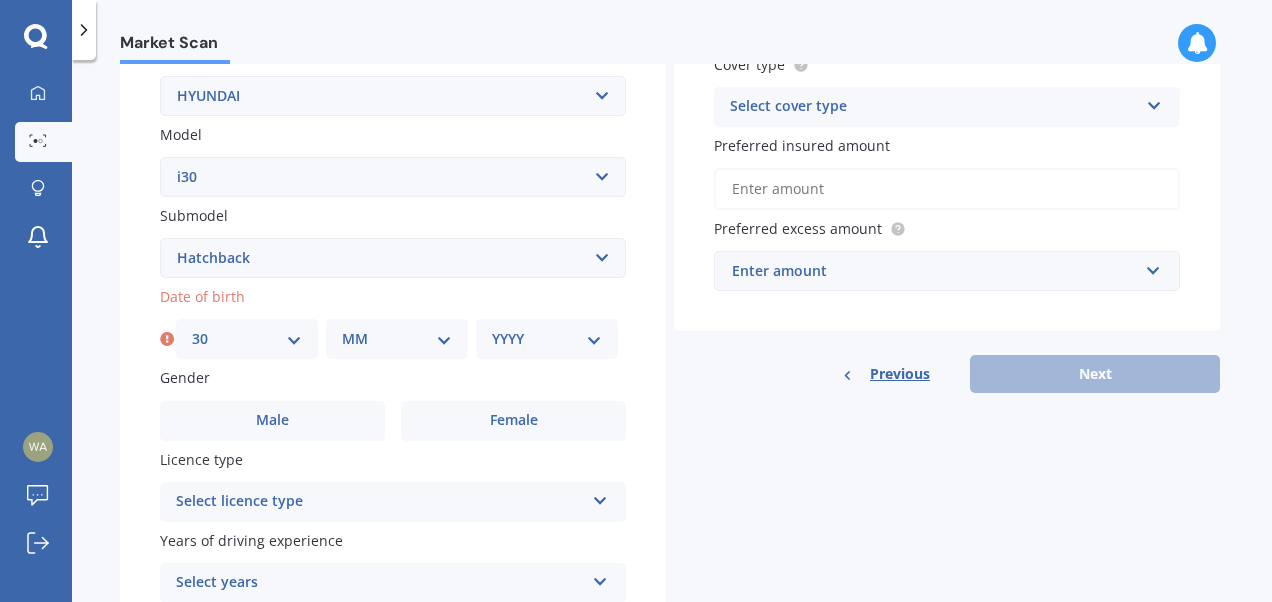 click on "MM 01 02 03 04 05 06 07 08 09 10 11 12" at bounding box center (397, 339) 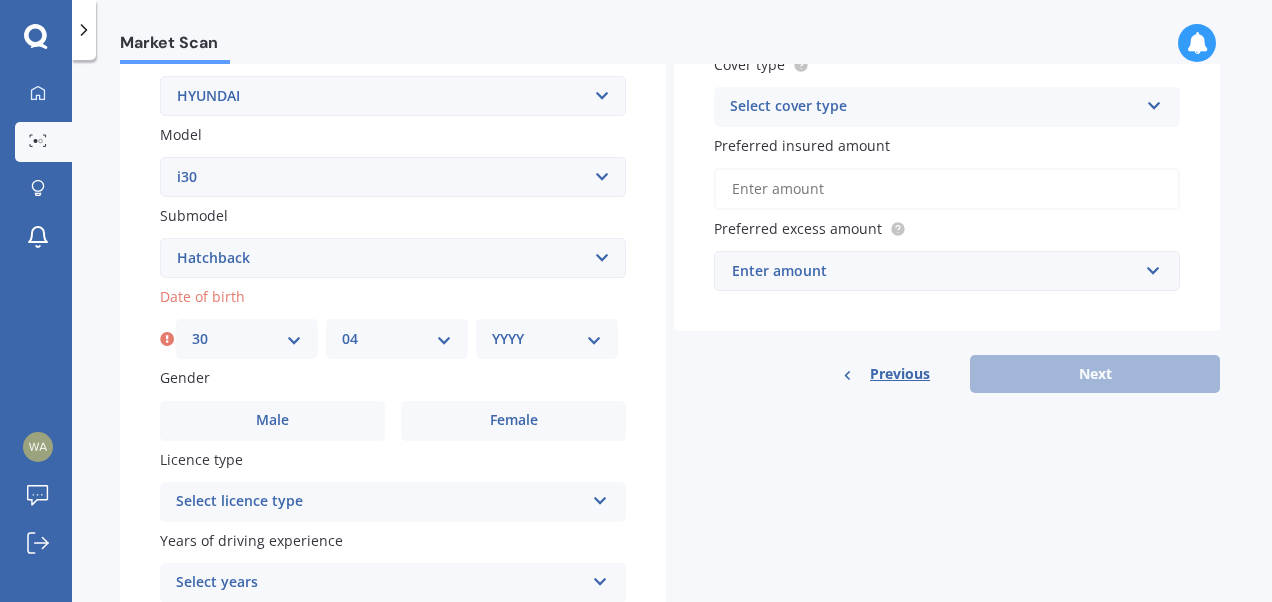 click on "MM 01 02 03 04 05 06 07 08 09 10 11 12" at bounding box center (397, 339) 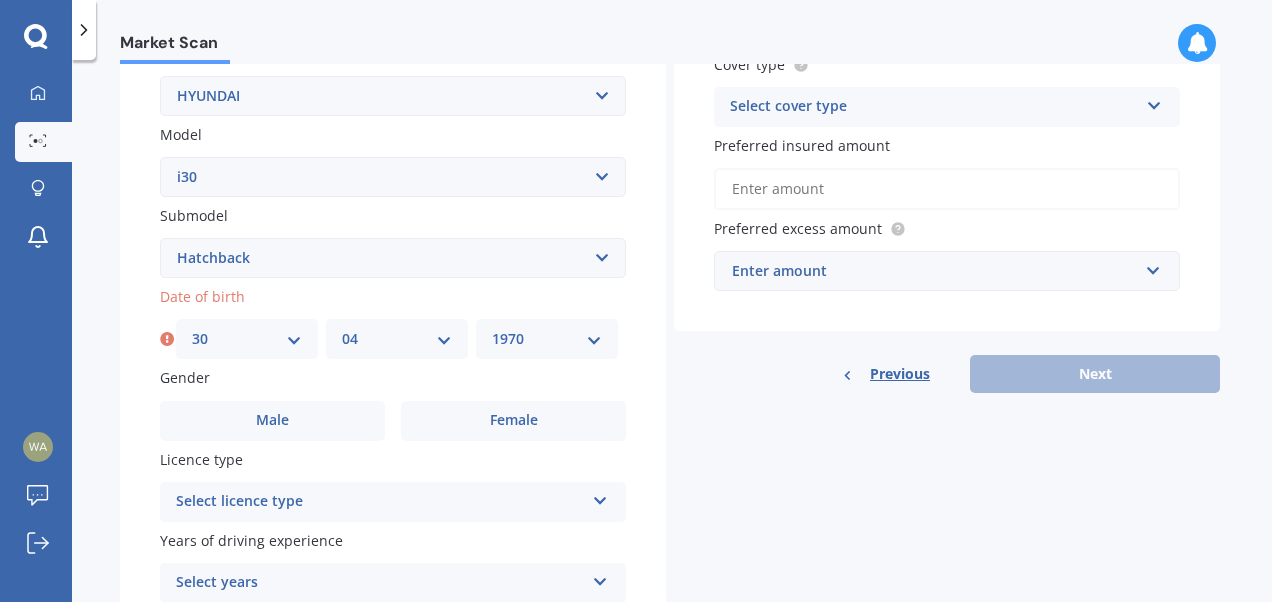 click on "YYYY 2025 2024 2023 2022 2021 2020 2019 2018 2017 2016 2015 2014 2013 2012 2011 2010 2009 2008 2007 2006 2005 2004 2003 2002 2001 2000 1999 1998 1997 1996 1995 1994 1993 1992 1991 1990 1989 1988 1987 1986 1985 1984 1983 1982 1981 1980 1979 1978 1977 1976 1975 1974 1973 1972 1971 1970 1969 1968 1967 1966 1965 1964 1963 1962 1961 1960 1959 1958 1957 1956 1955 1954 1953 1952 1951 1950 1949 1948 1947 1946 1945 1944 1943 1942 1941 1940 1939 1938 1937 1936 1935 1934 1933 1932 1931 1930 1929 1928 1927 1926" at bounding box center (547, 339) 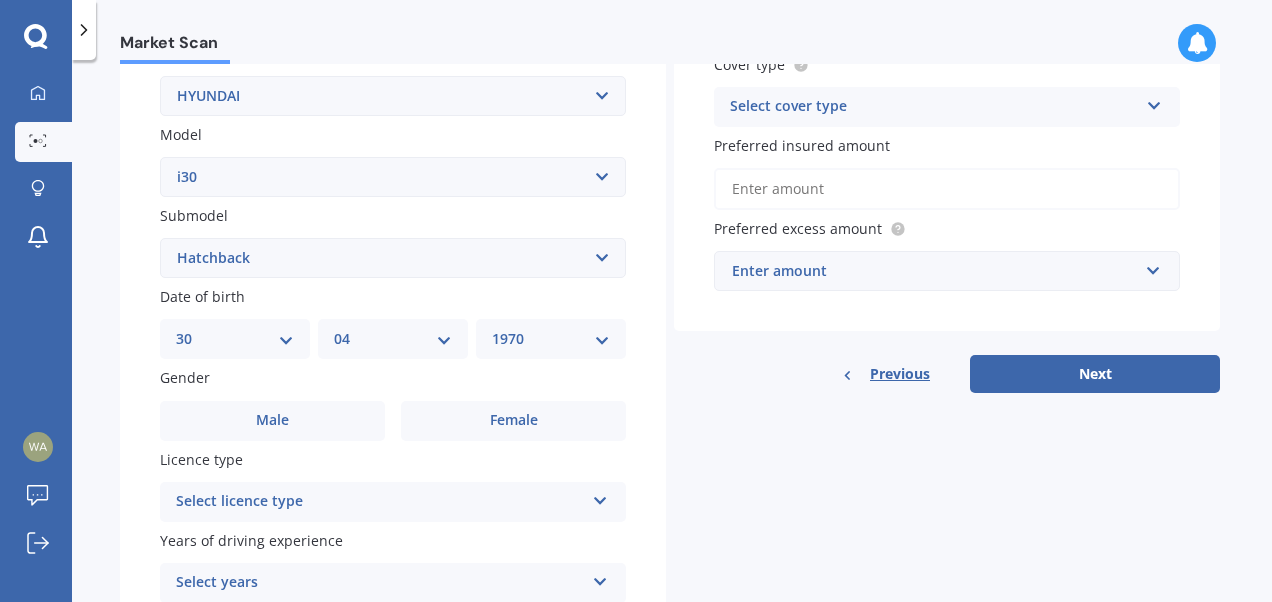 click on "Female" at bounding box center [514, 420] 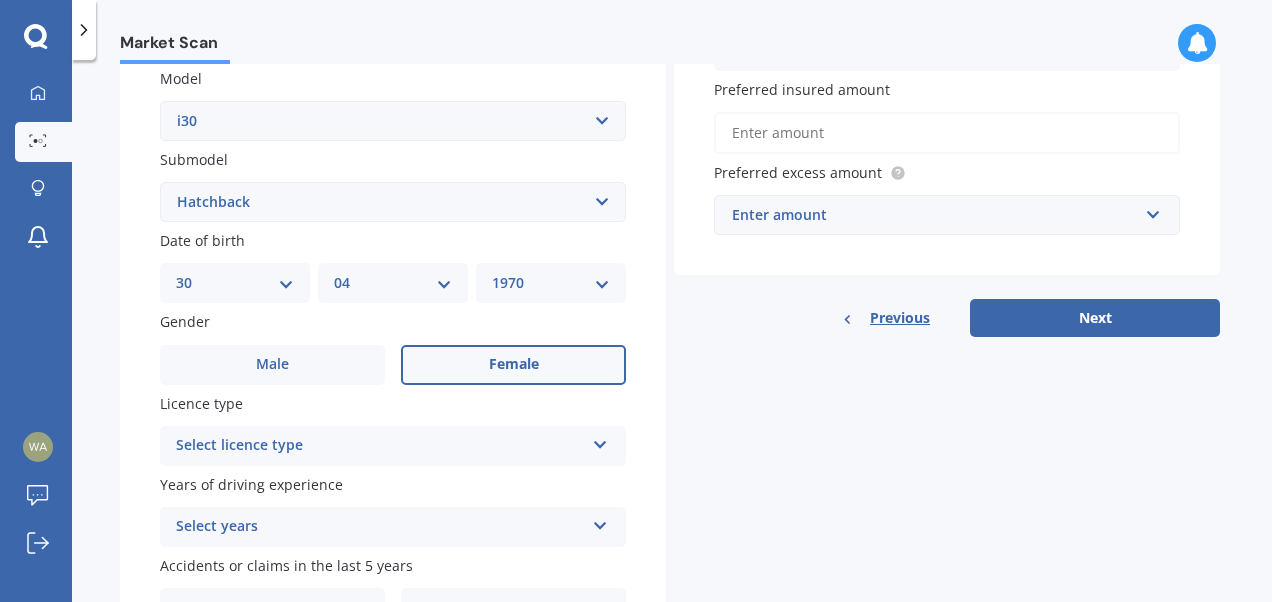 scroll, scrollTop: 578, scrollLeft: 0, axis: vertical 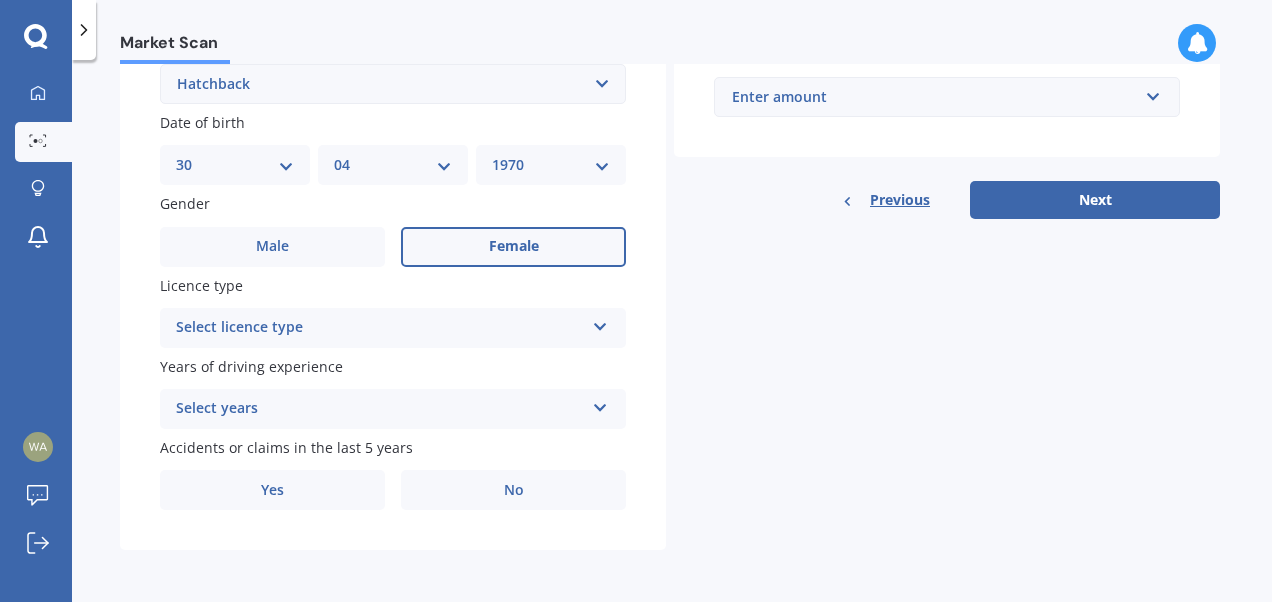 click at bounding box center (600, 323) 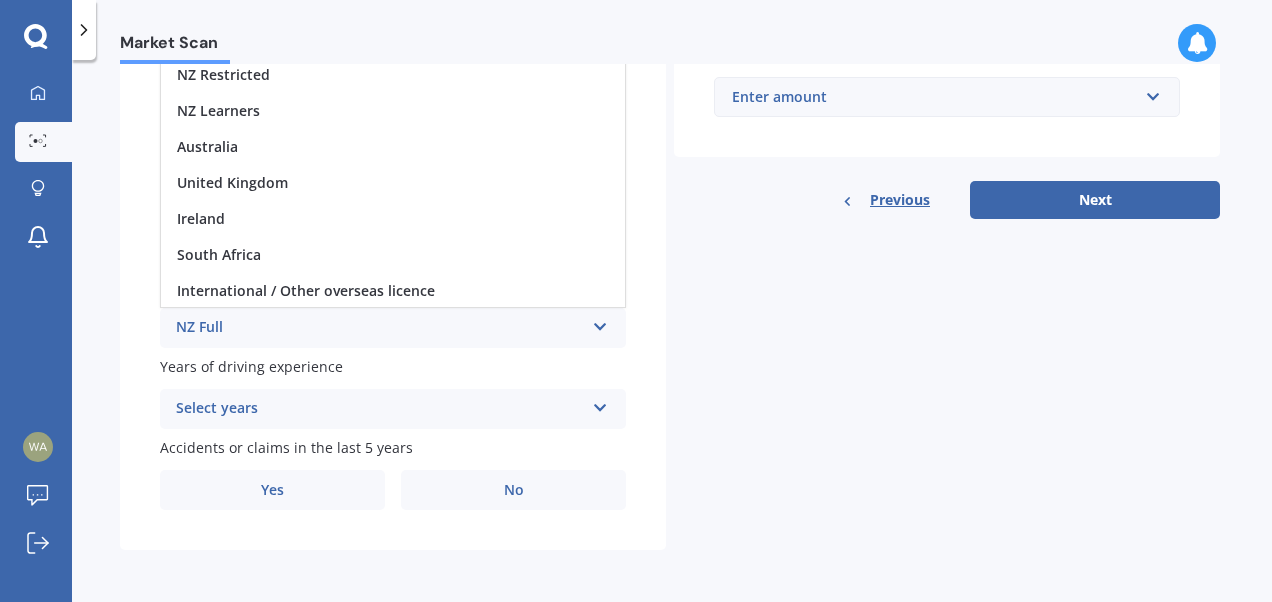 click on "NZ Full NZ Restricted NZ Learners Australia United Kingdom Ireland South Africa International / Other overseas licence" at bounding box center (393, 164) 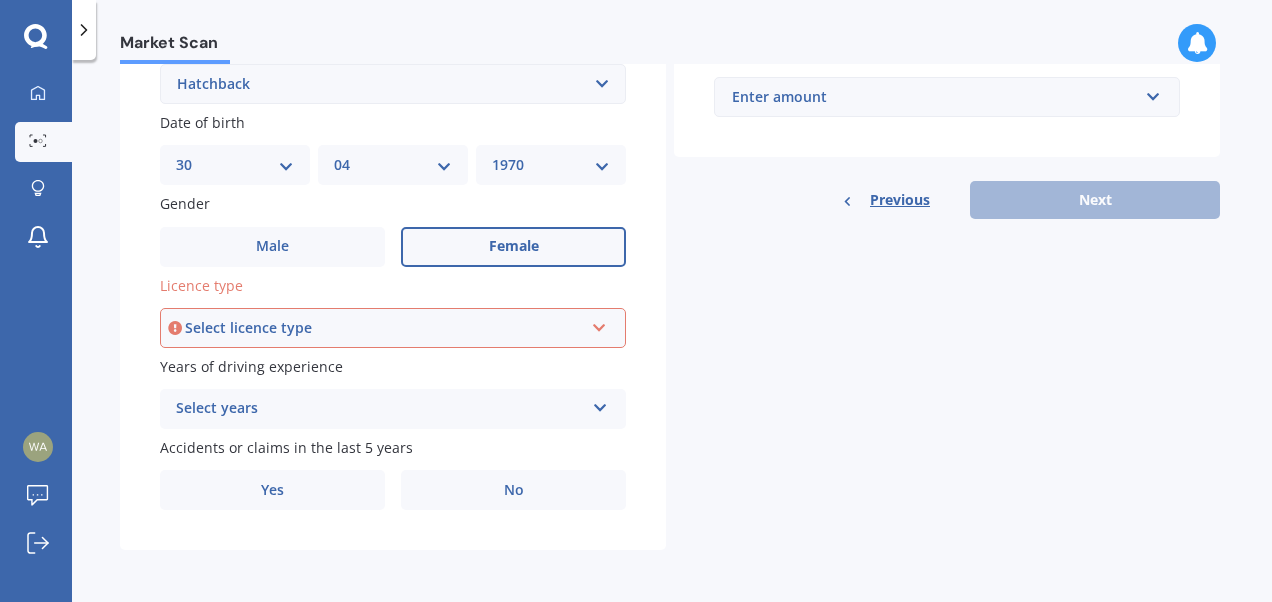 click at bounding box center (599, 324) 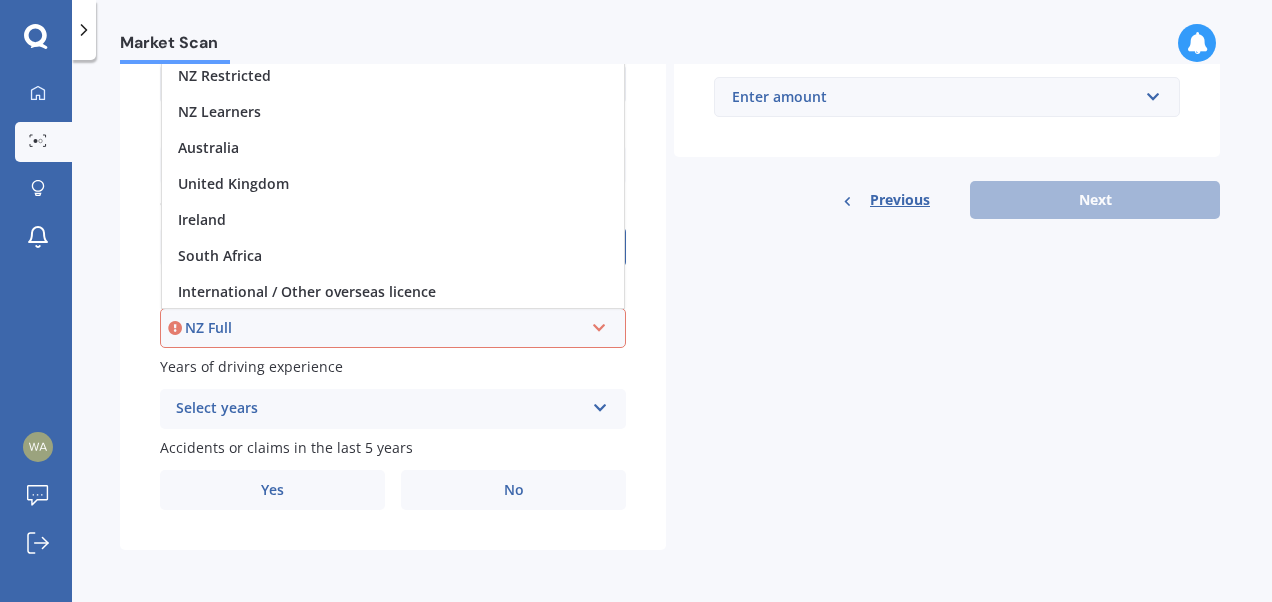 scroll, scrollTop: 1, scrollLeft: 0, axis: vertical 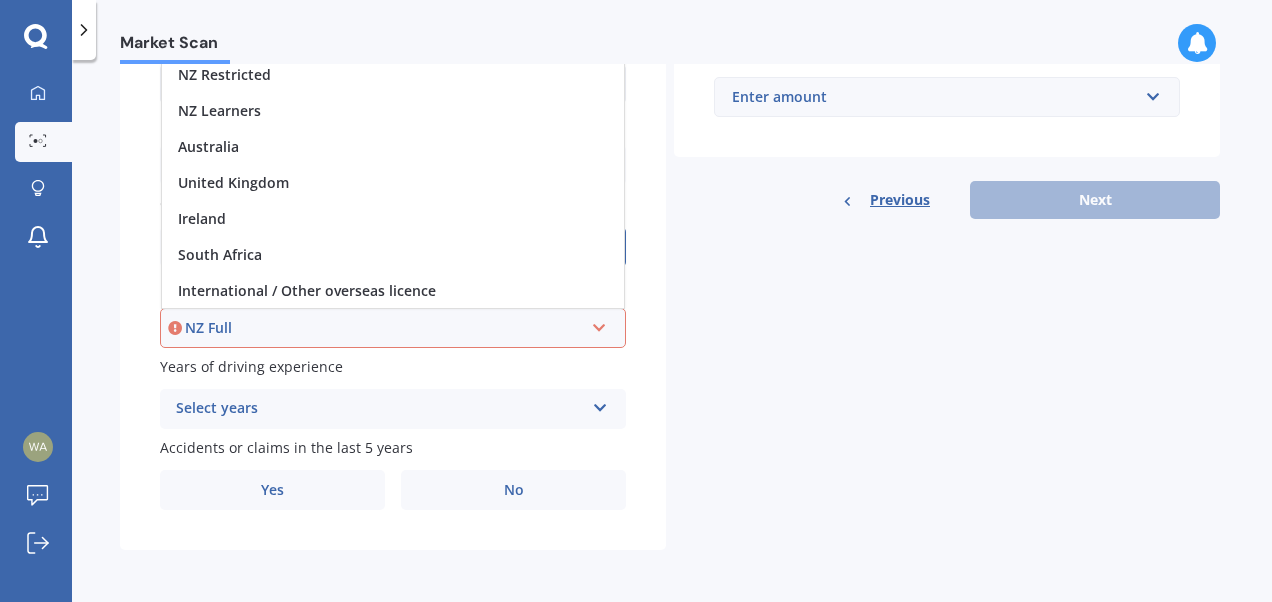 click on "NZ Full" at bounding box center [384, 328] 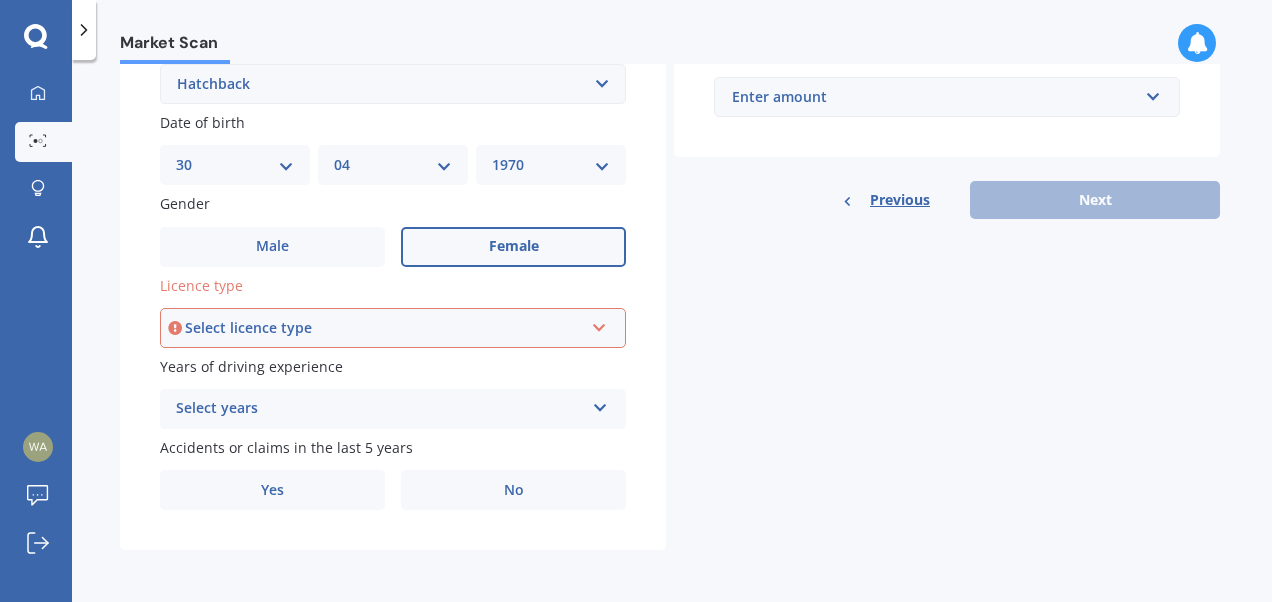 click at bounding box center (599, 324) 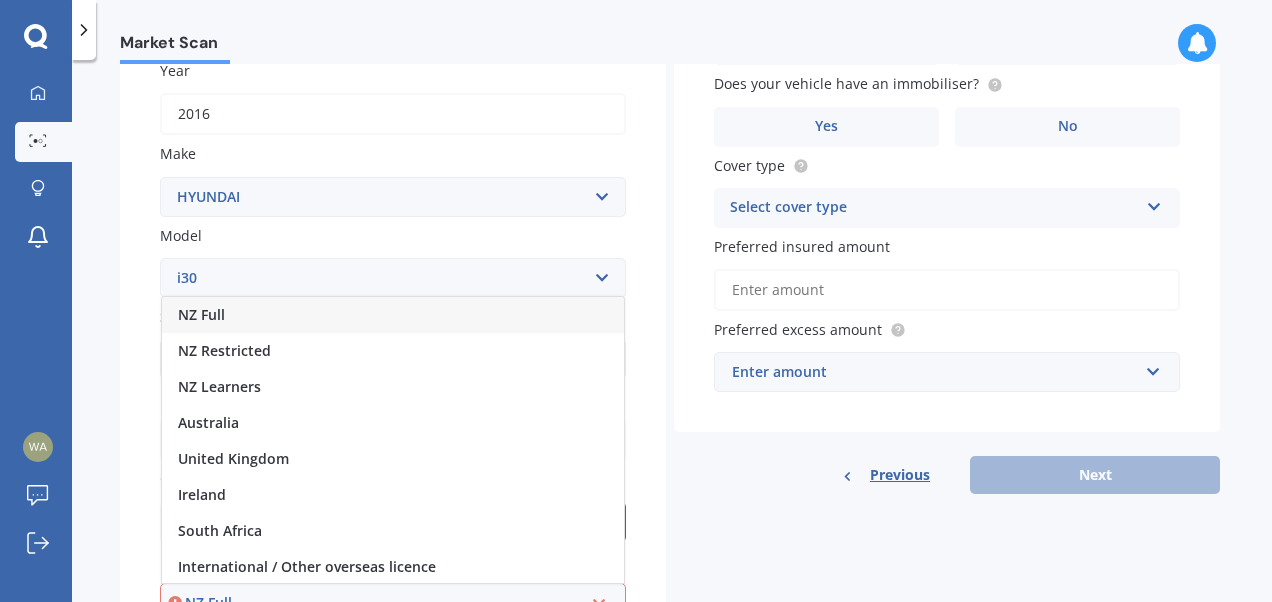 scroll, scrollTop: 298, scrollLeft: 0, axis: vertical 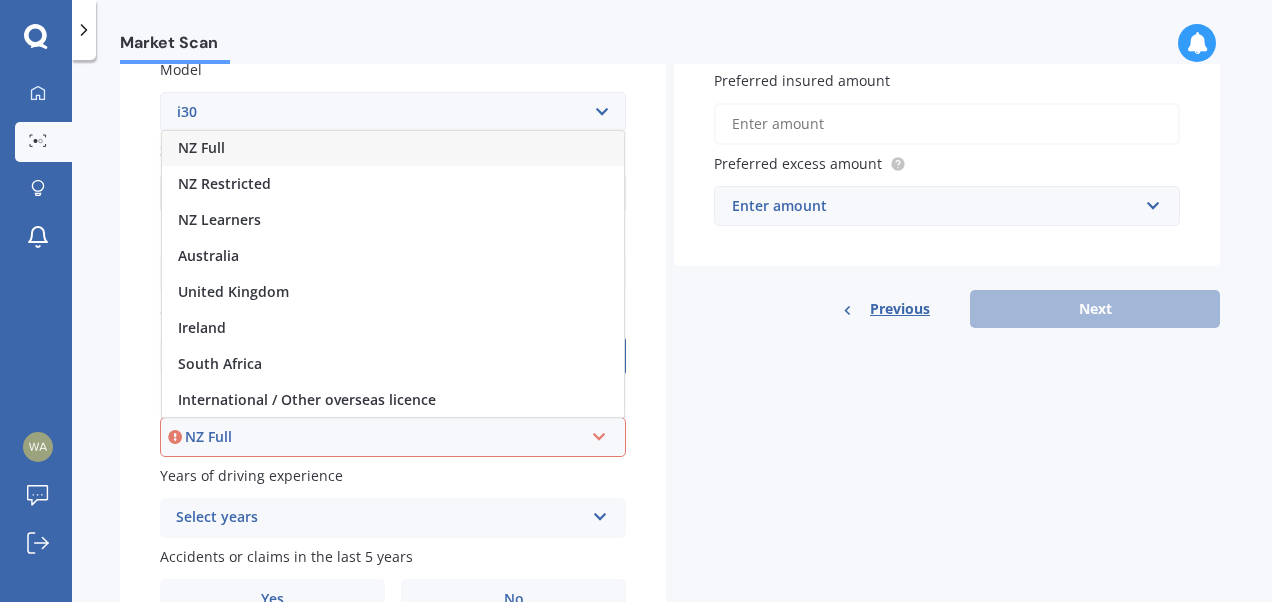 click on "NZ Full" at bounding box center (393, 148) 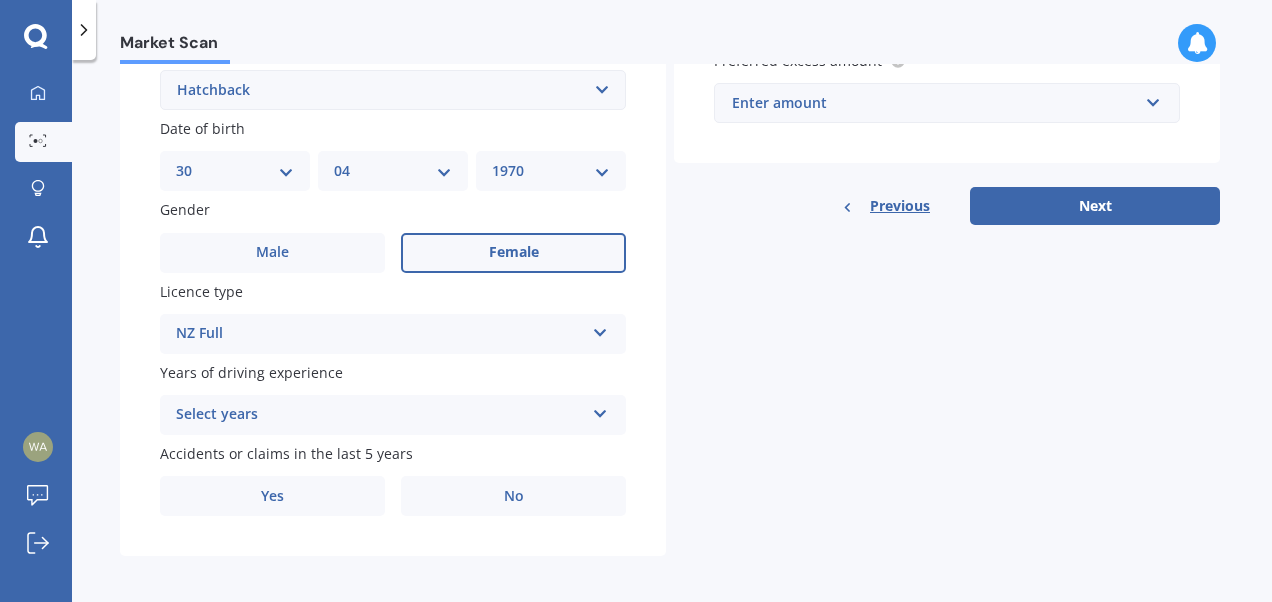 scroll, scrollTop: 578, scrollLeft: 0, axis: vertical 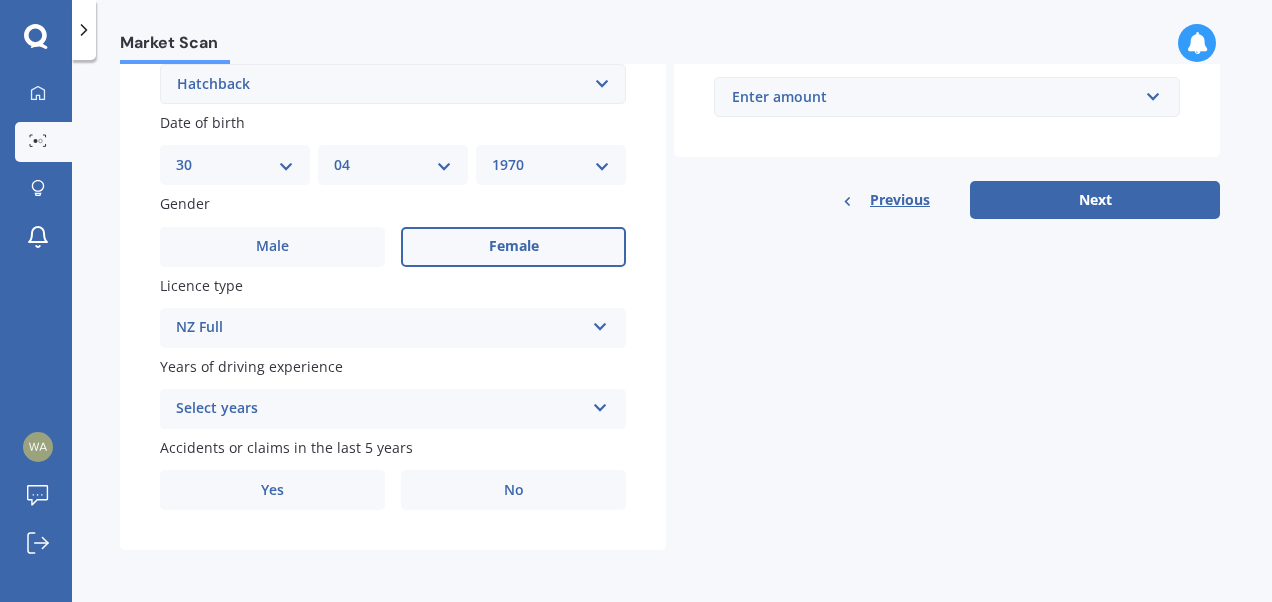 click at bounding box center [600, 404] 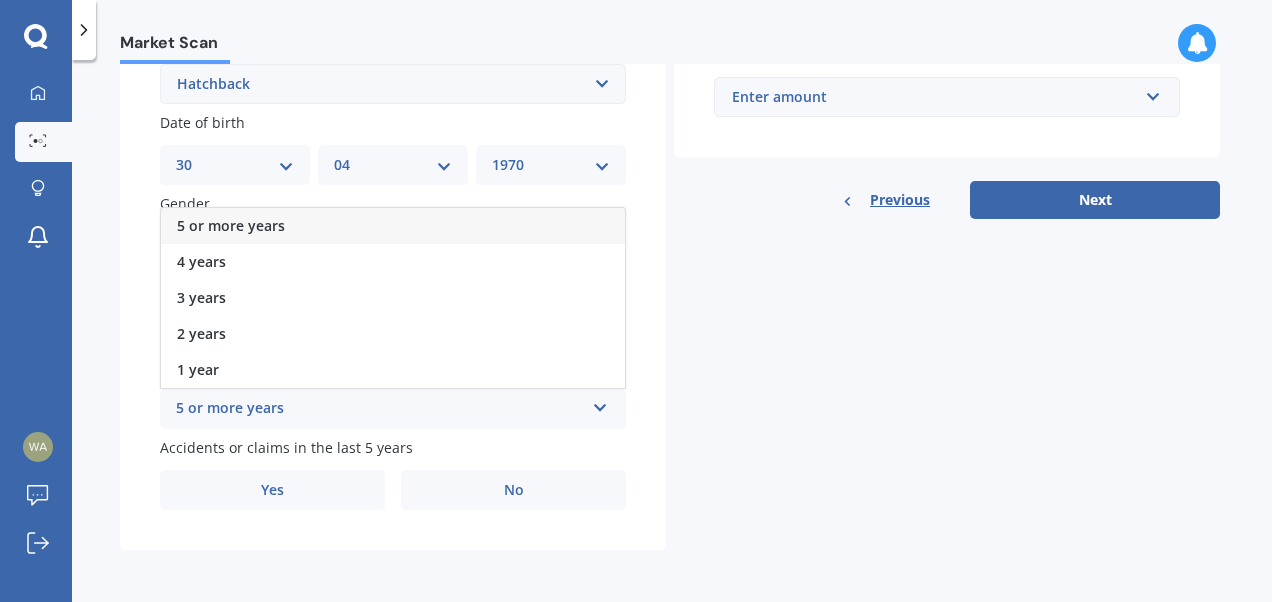 click on "5 or more years" at bounding box center [231, 225] 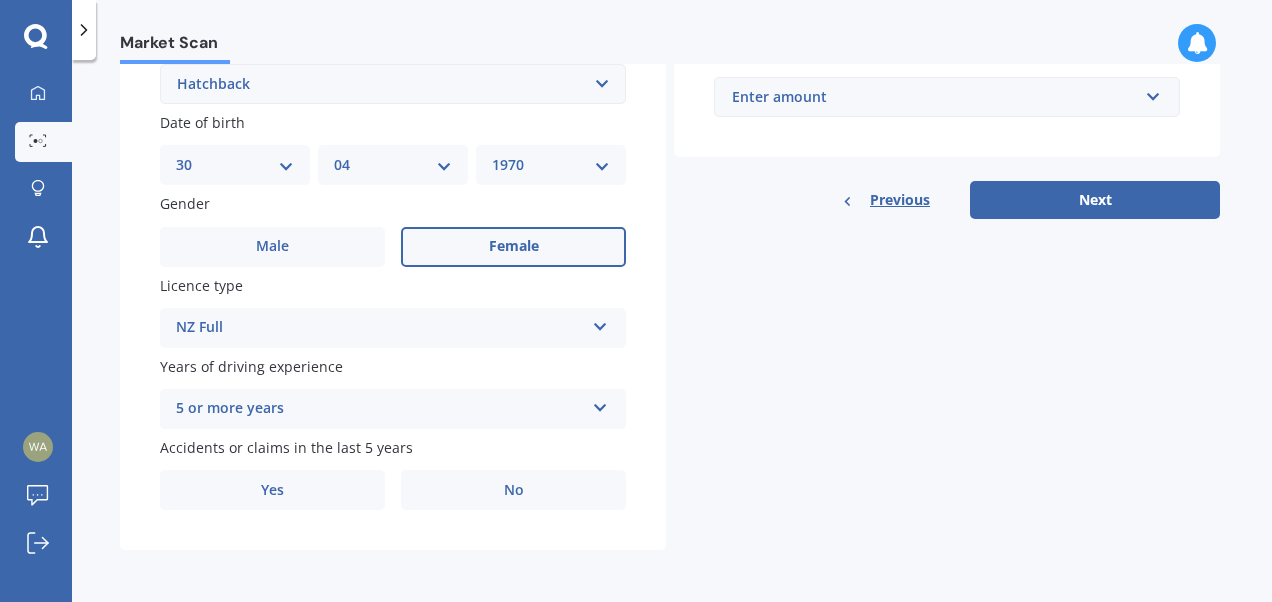click on "No" at bounding box center (513, 490) 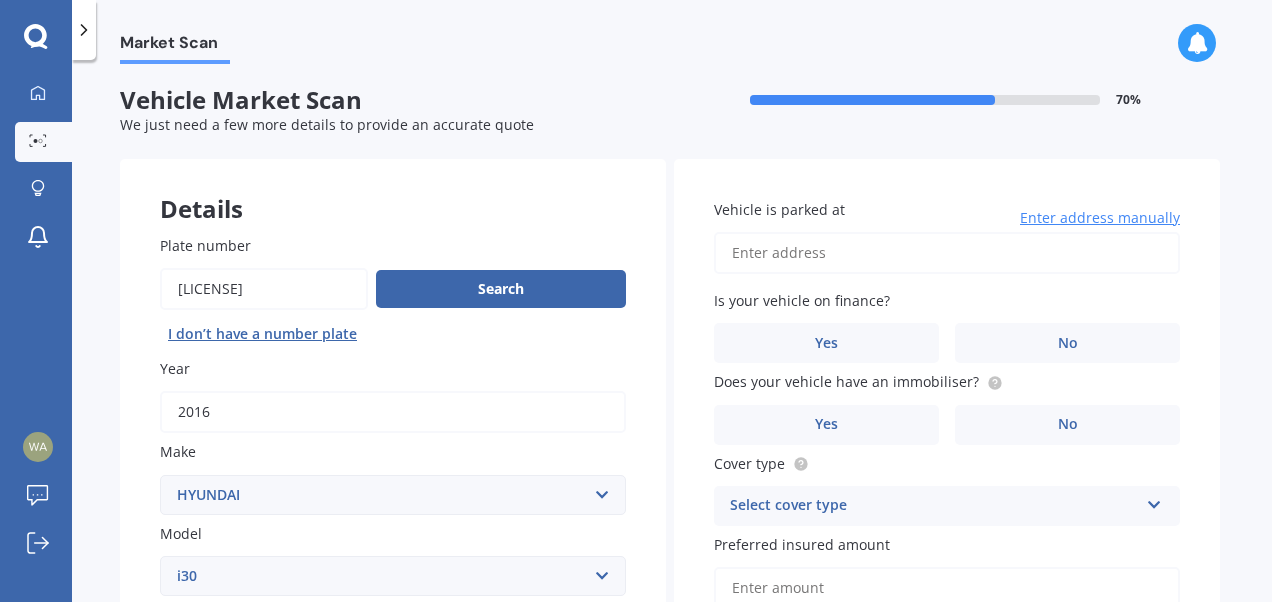 scroll, scrollTop: 0, scrollLeft: 0, axis: both 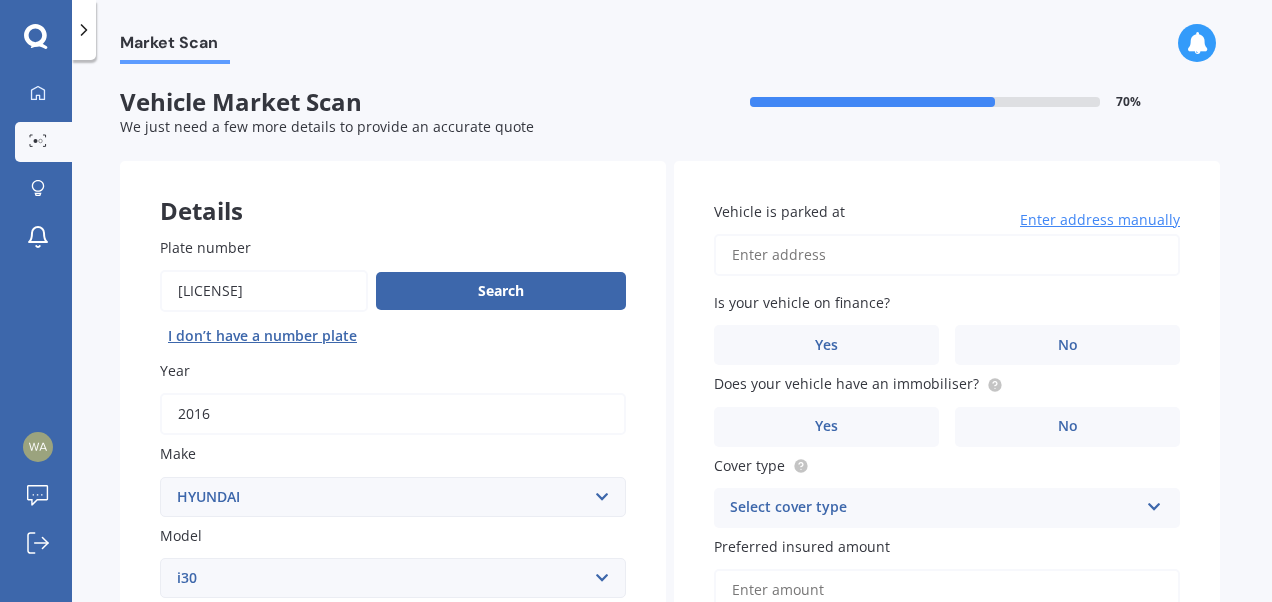 click on "Vehicle is parked at" at bounding box center (947, 255) 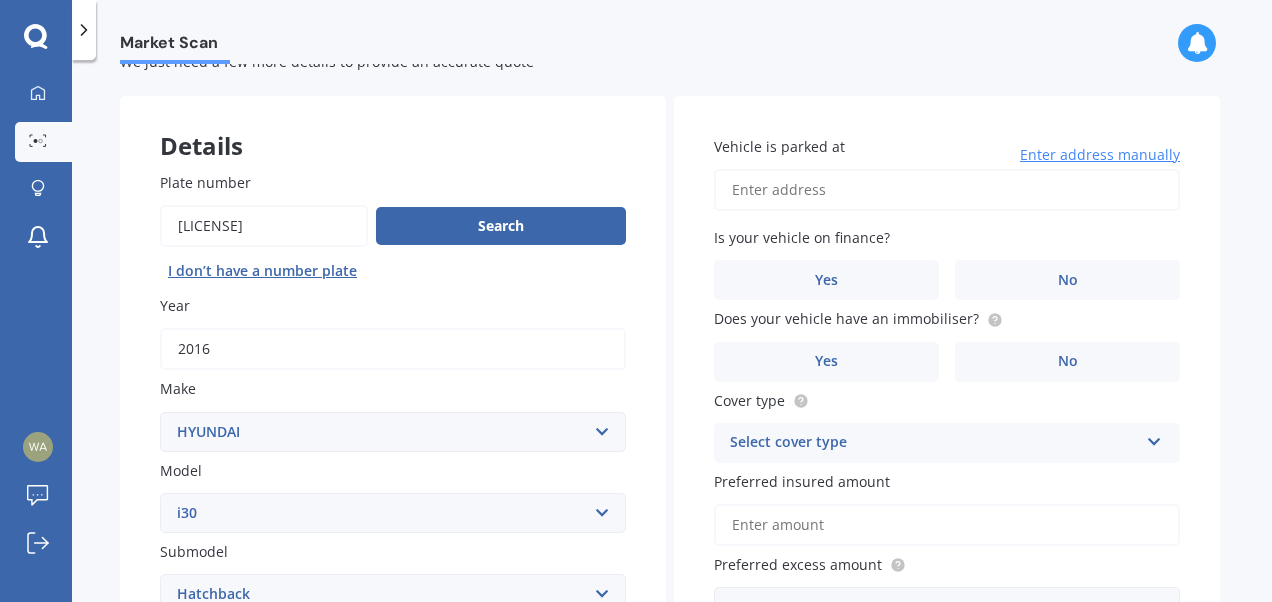 scroll, scrollTop: 110, scrollLeft: 0, axis: vertical 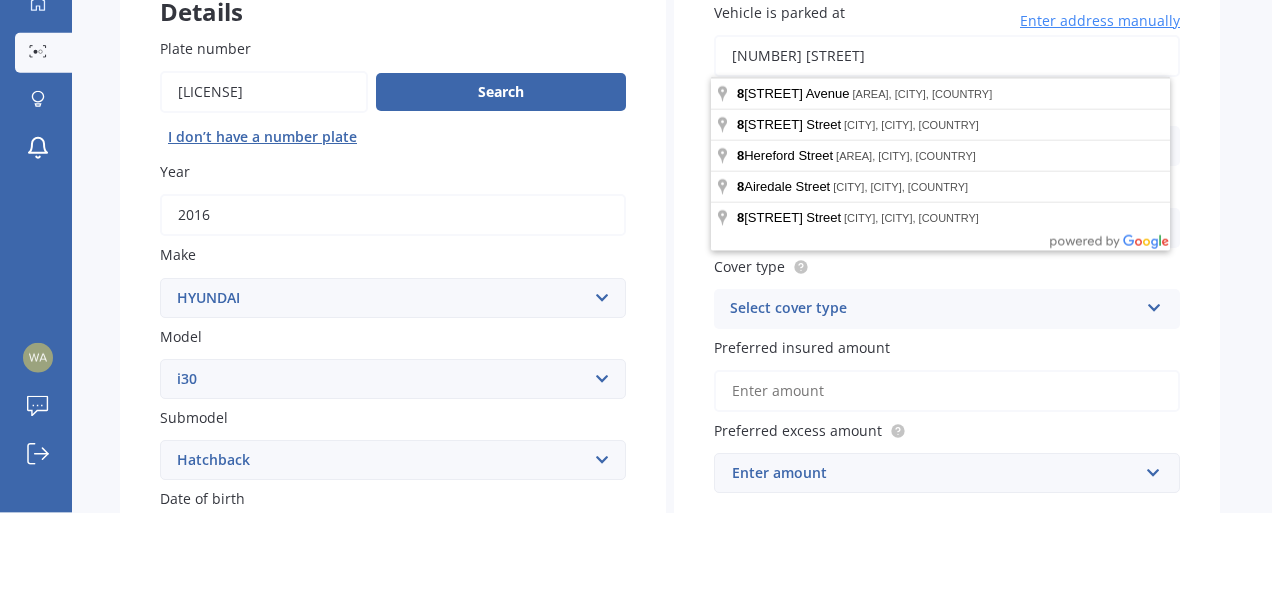 click on "[NUMBER] [STREET]" at bounding box center (947, 145) 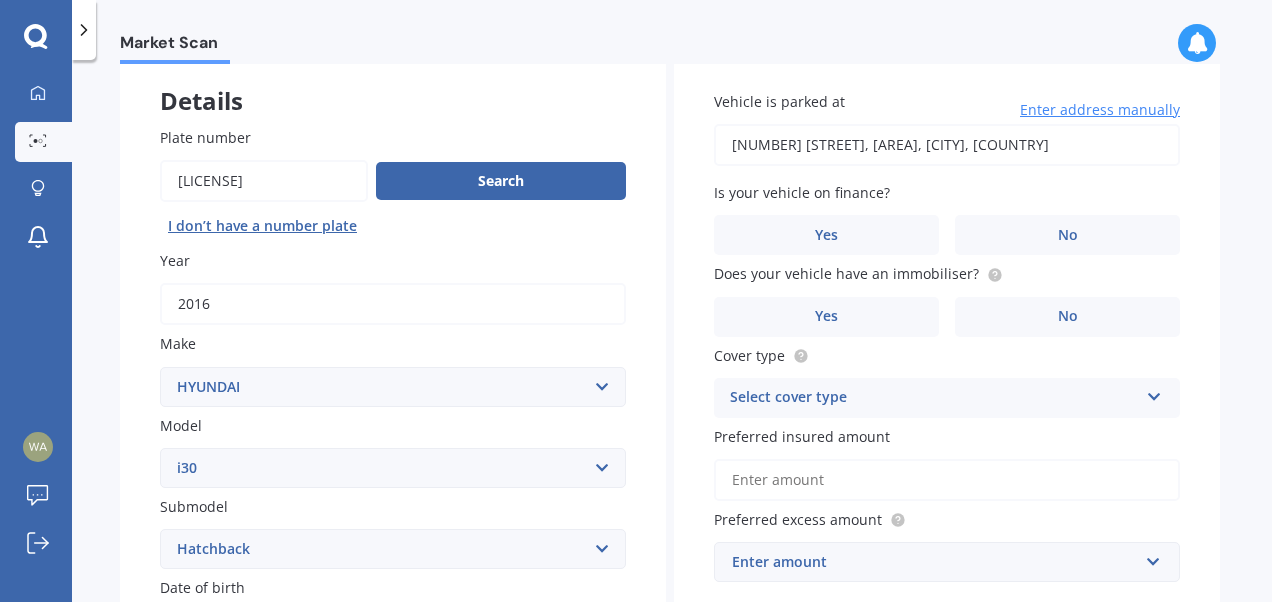 type on "[NUMBER] [STREET], [AREA], [CITY] [POSTCODE]" 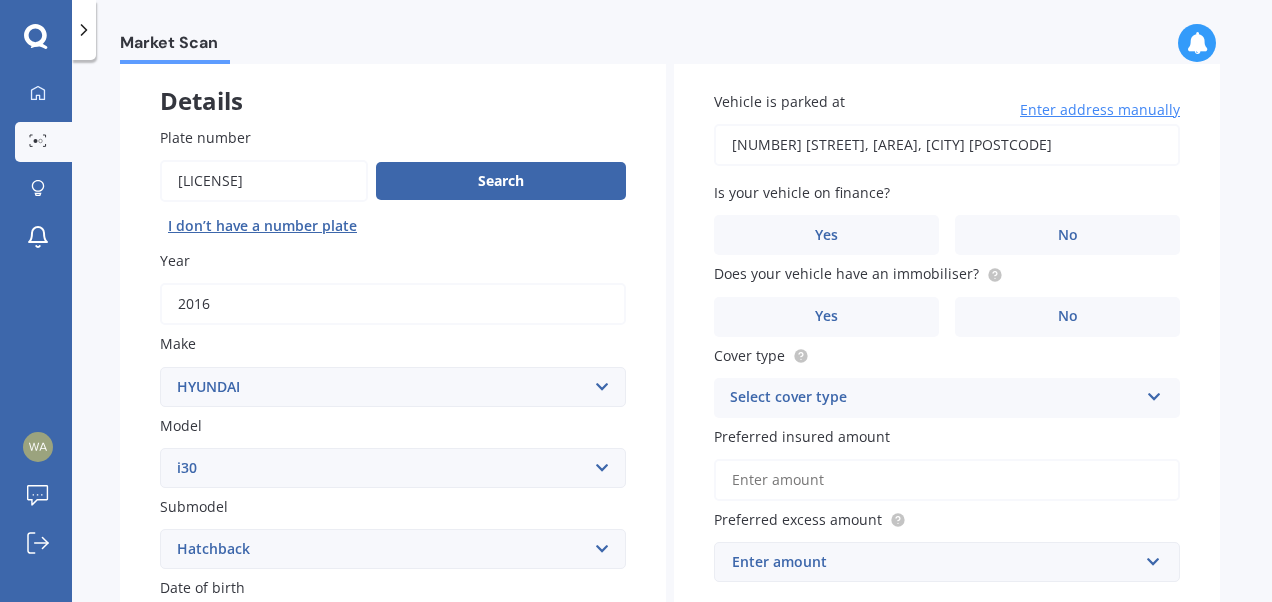 click on "No" at bounding box center [1068, 235] 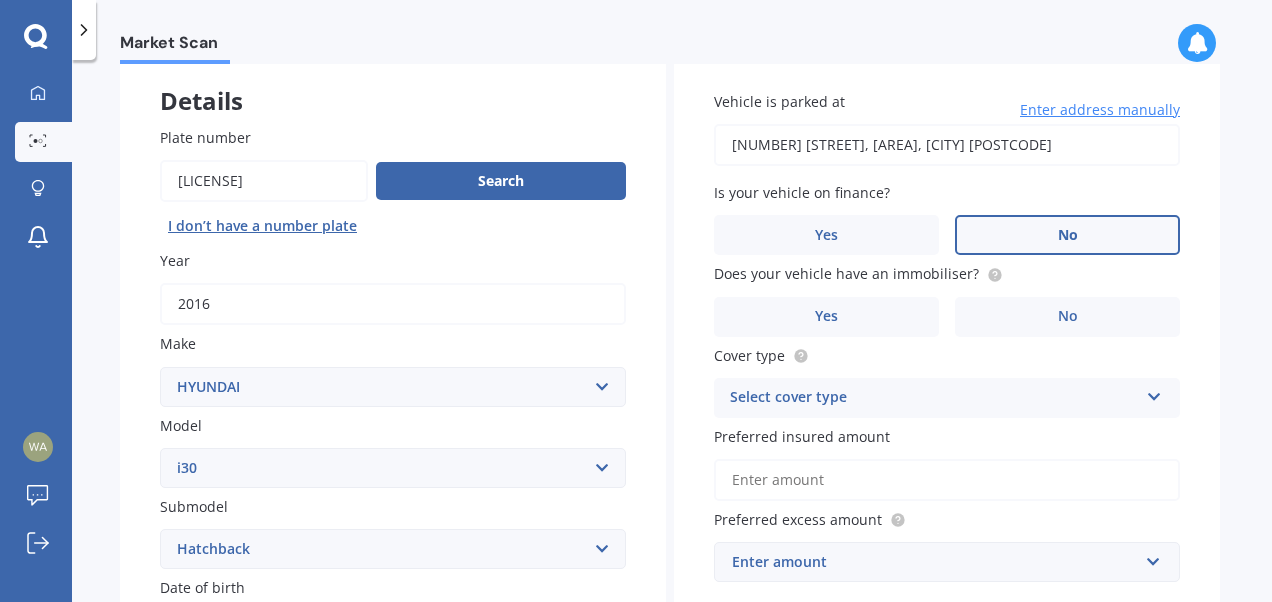 click on "Yes" at bounding box center (826, 317) 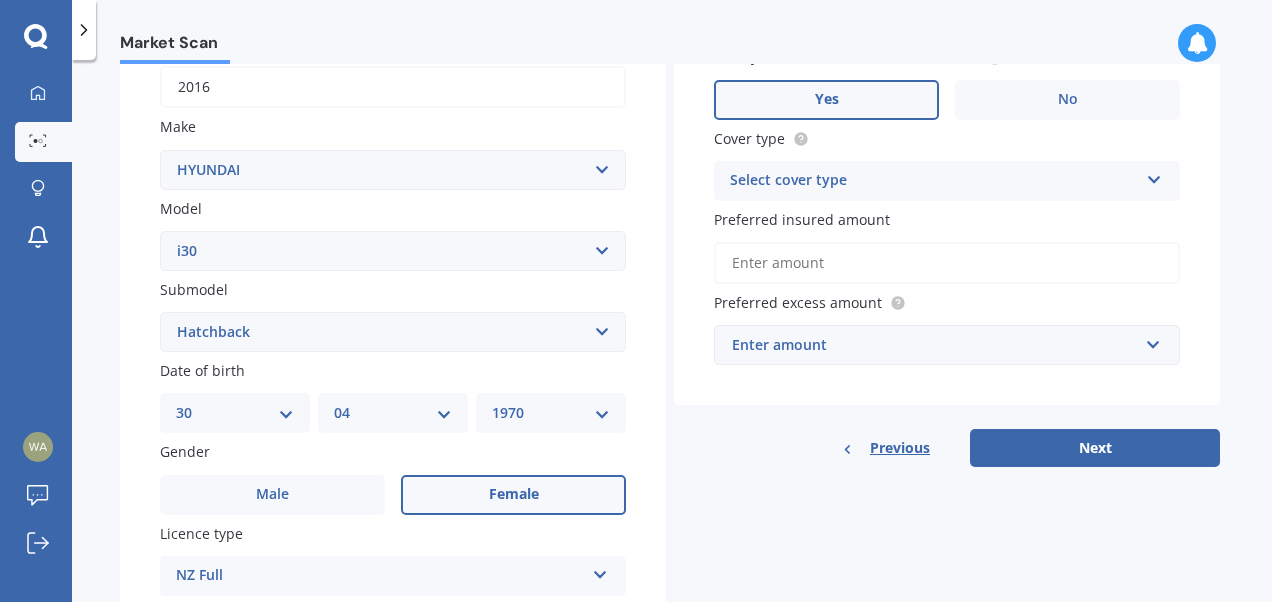 scroll, scrollTop: 357, scrollLeft: 0, axis: vertical 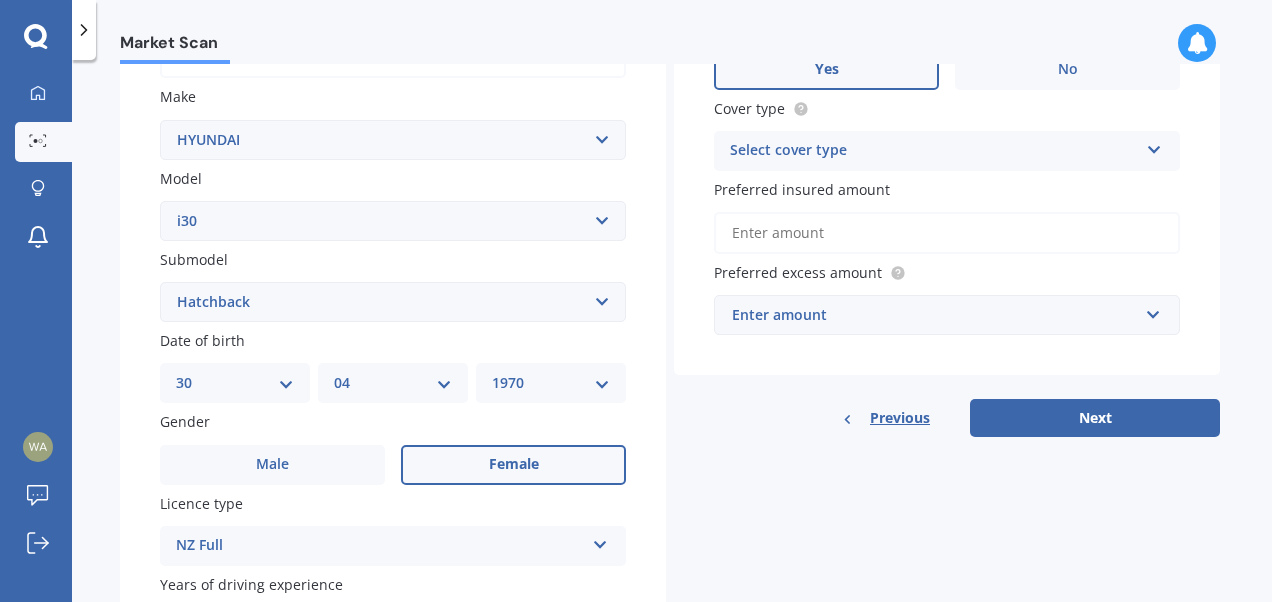 click at bounding box center (1154, 146) 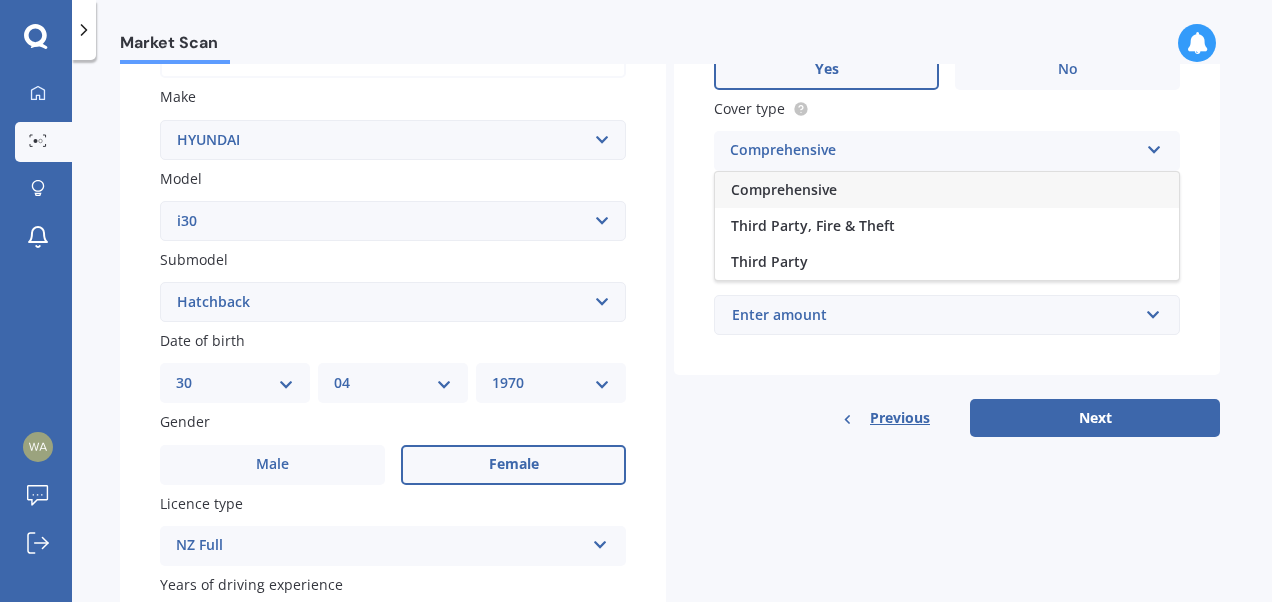 click on "Comprehensive" at bounding box center [784, 189] 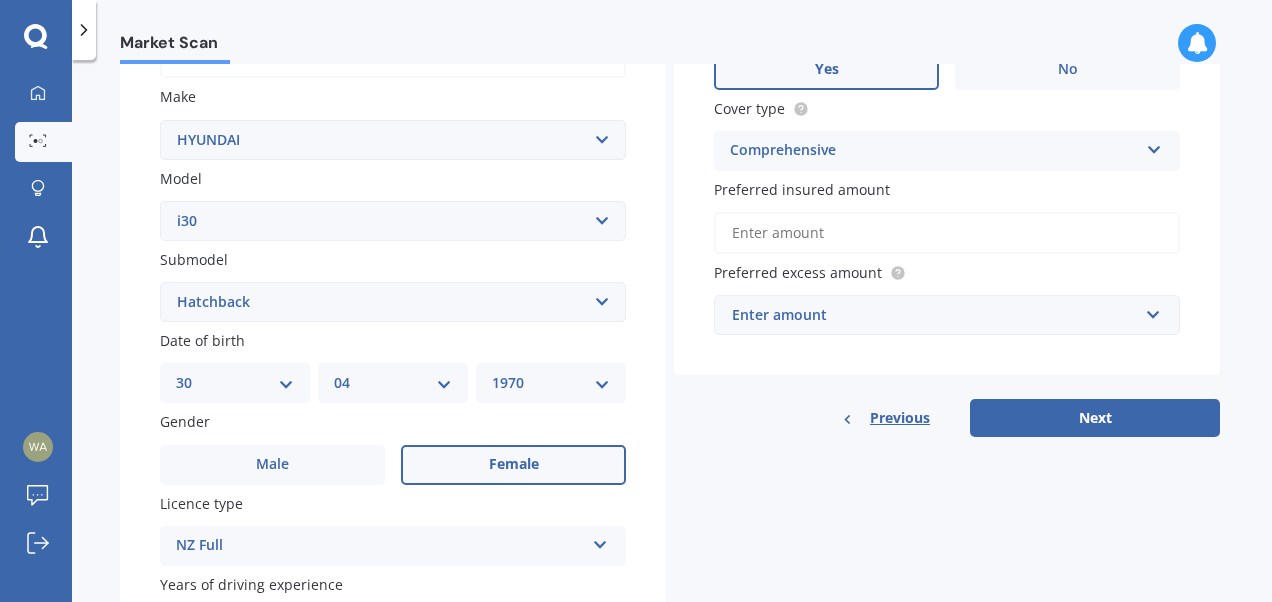 click on "Preferred insured amount" at bounding box center [947, 233] 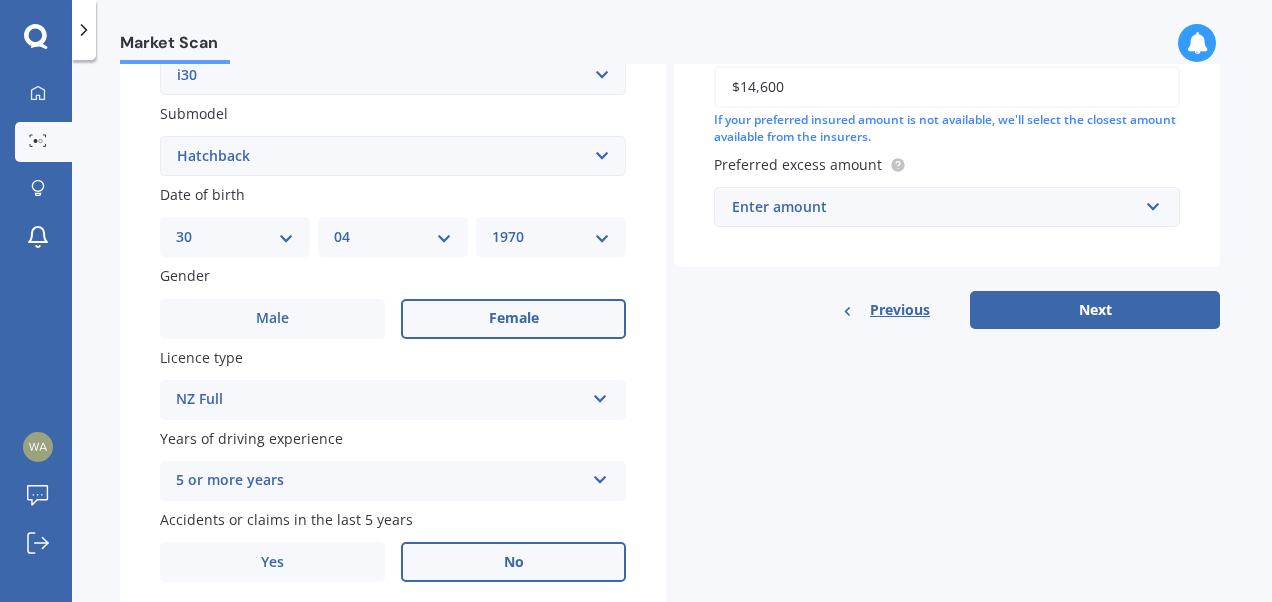 scroll, scrollTop: 511, scrollLeft: 0, axis: vertical 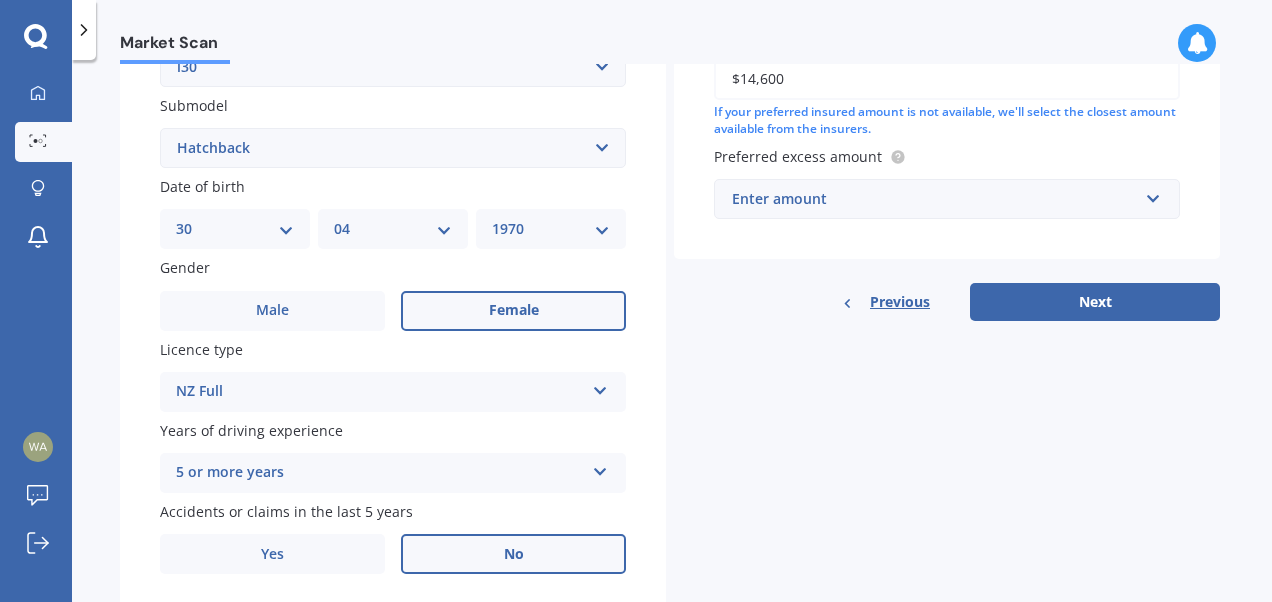 type on "$14,600" 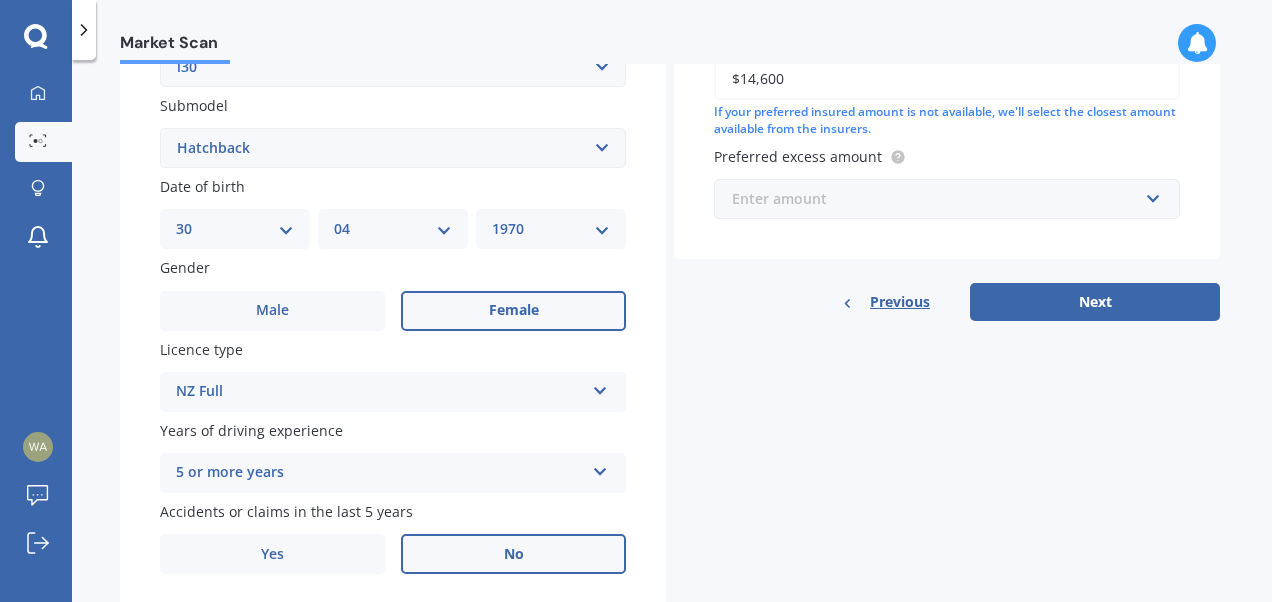 click at bounding box center [940, 199] 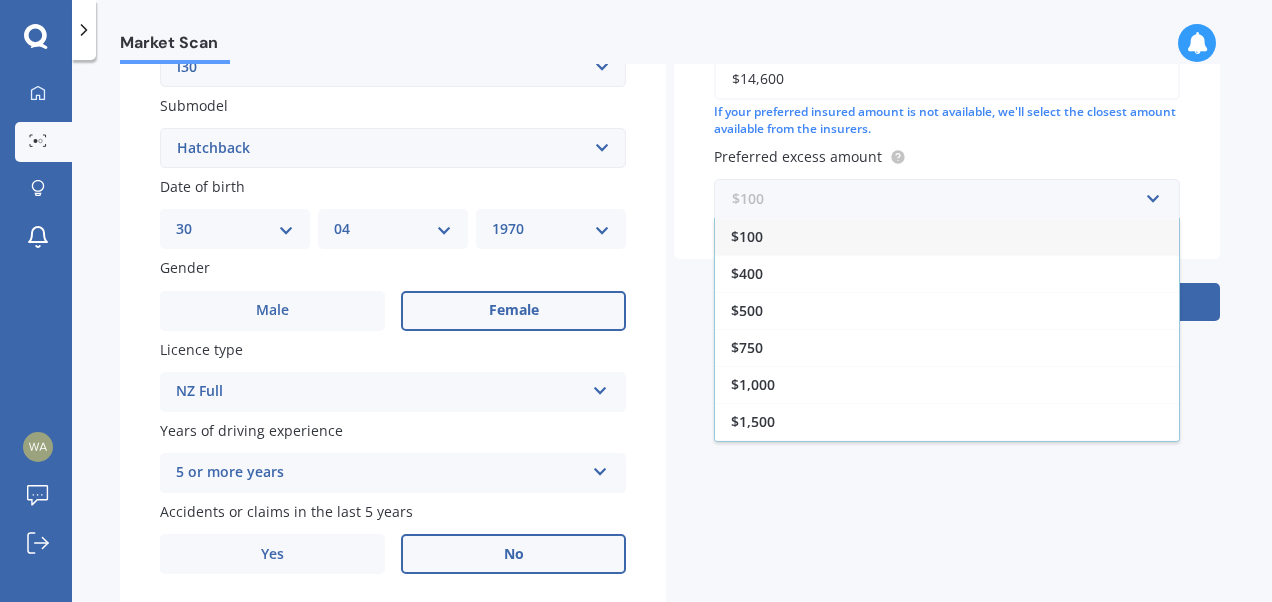 scroll, scrollTop: 32, scrollLeft: 0, axis: vertical 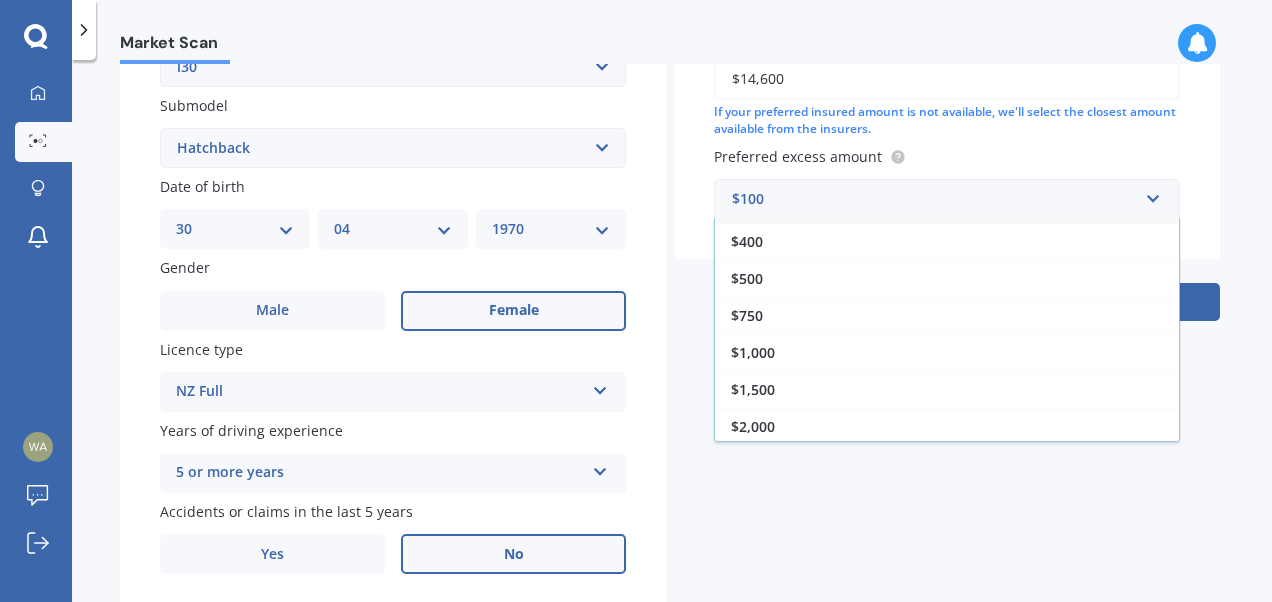 click on "$500" at bounding box center (747, 278) 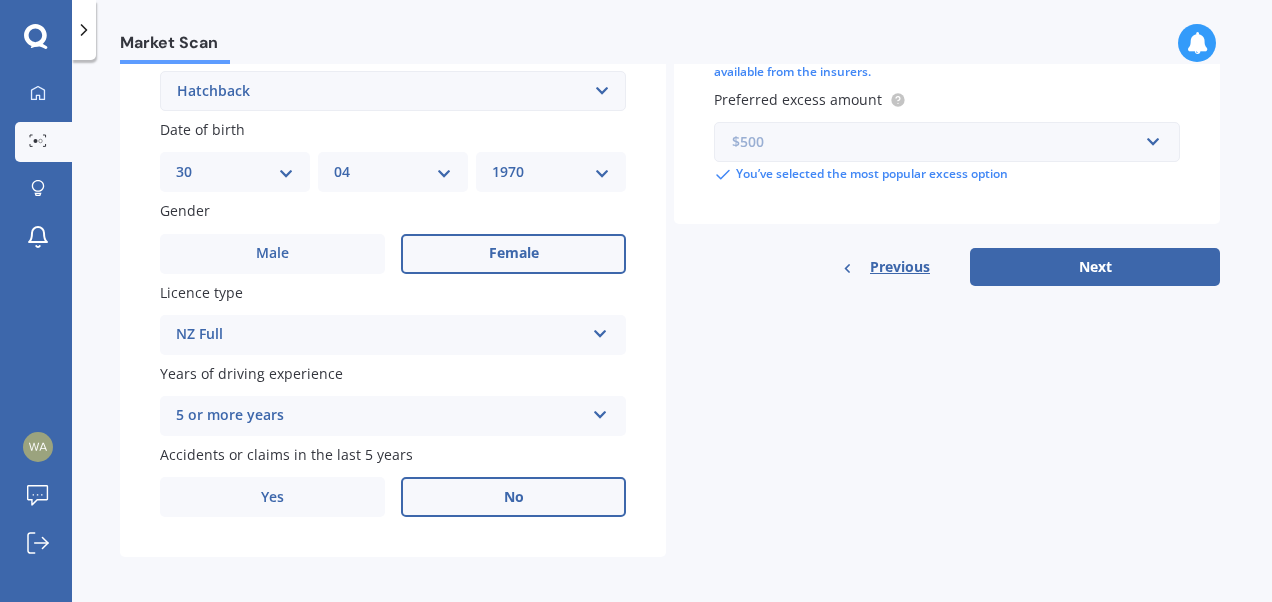 scroll, scrollTop: 578, scrollLeft: 0, axis: vertical 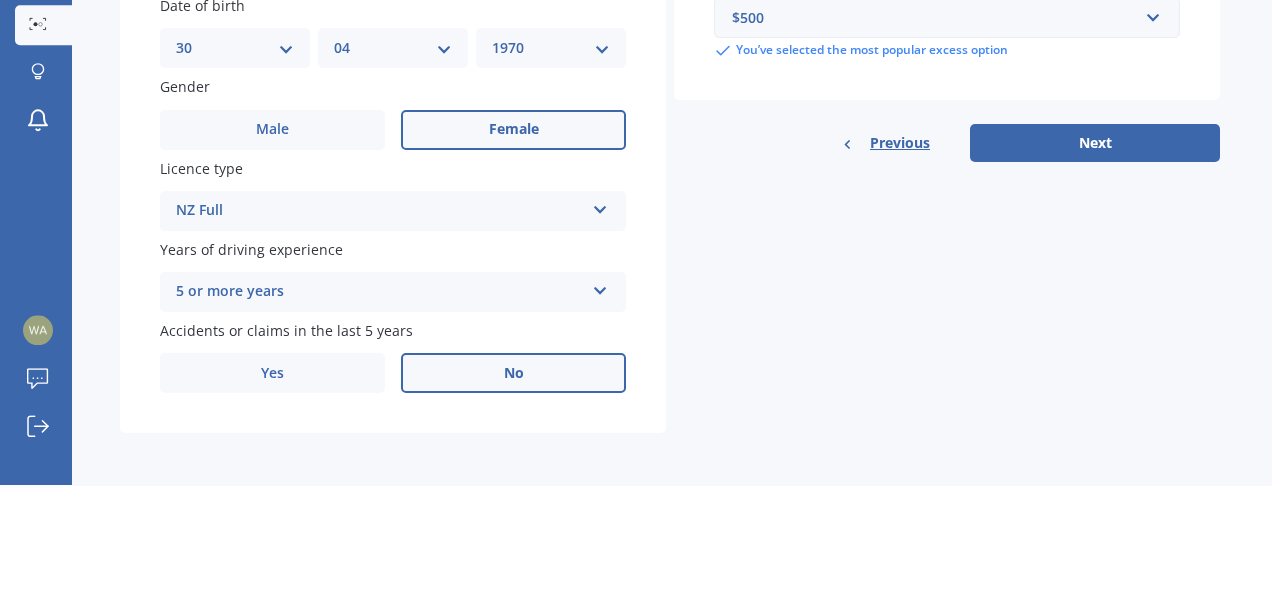 click on "Next" at bounding box center [1095, 260] 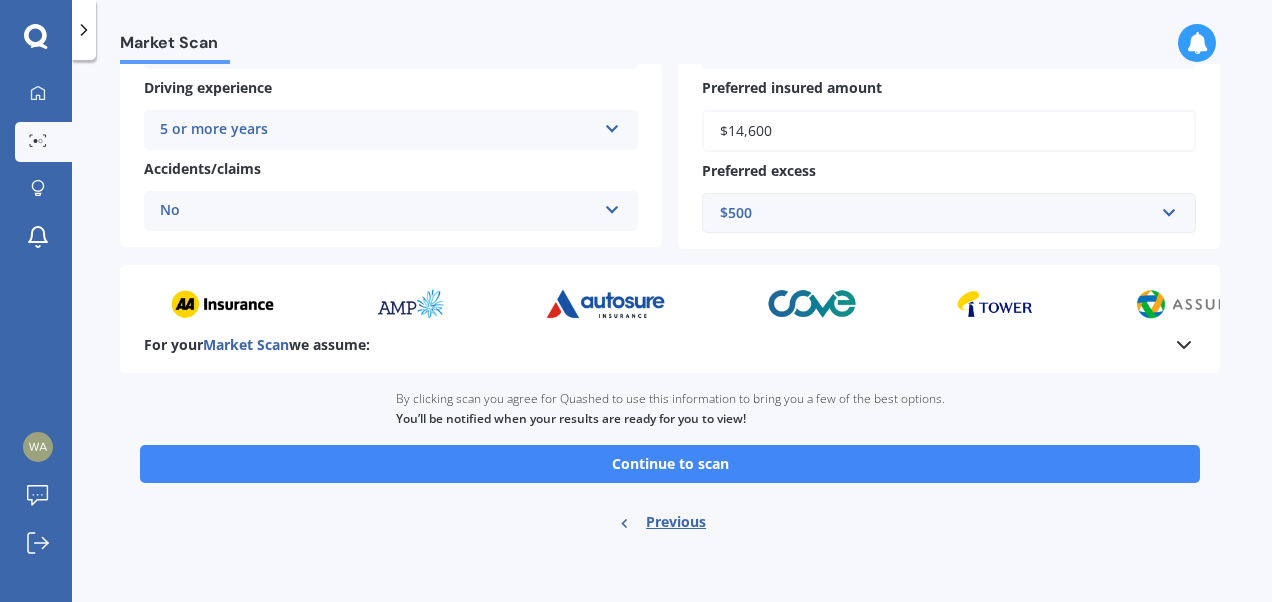 scroll, scrollTop: 432, scrollLeft: 0, axis: vertical 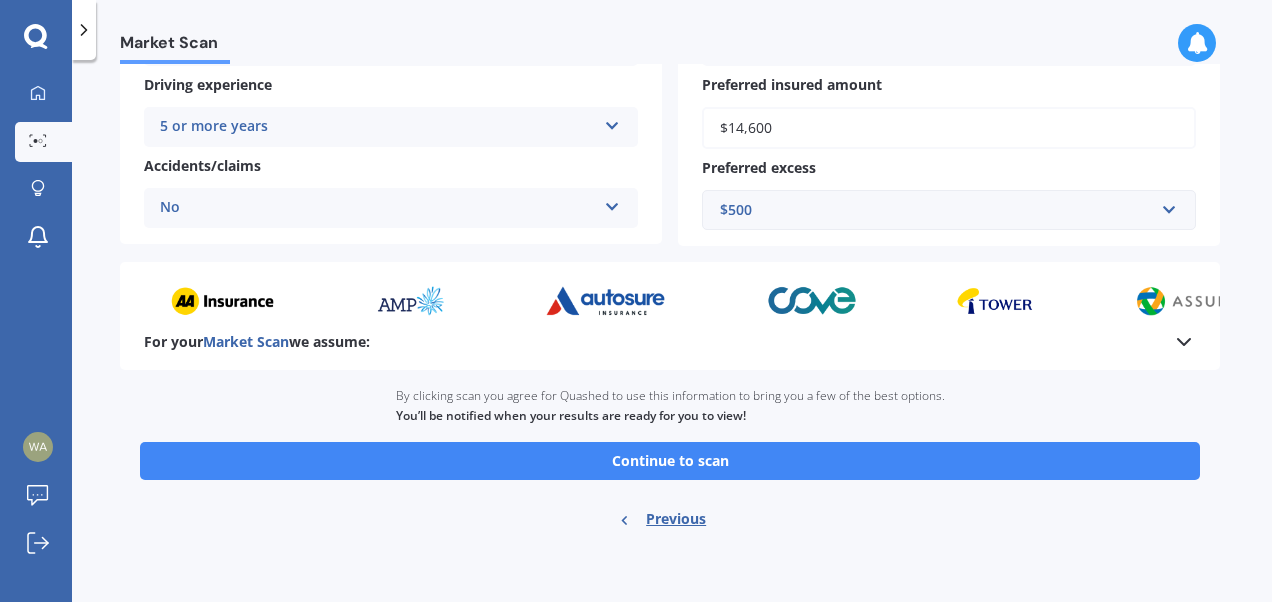 click on "Continue to scan" at bounding box center (670, 461) 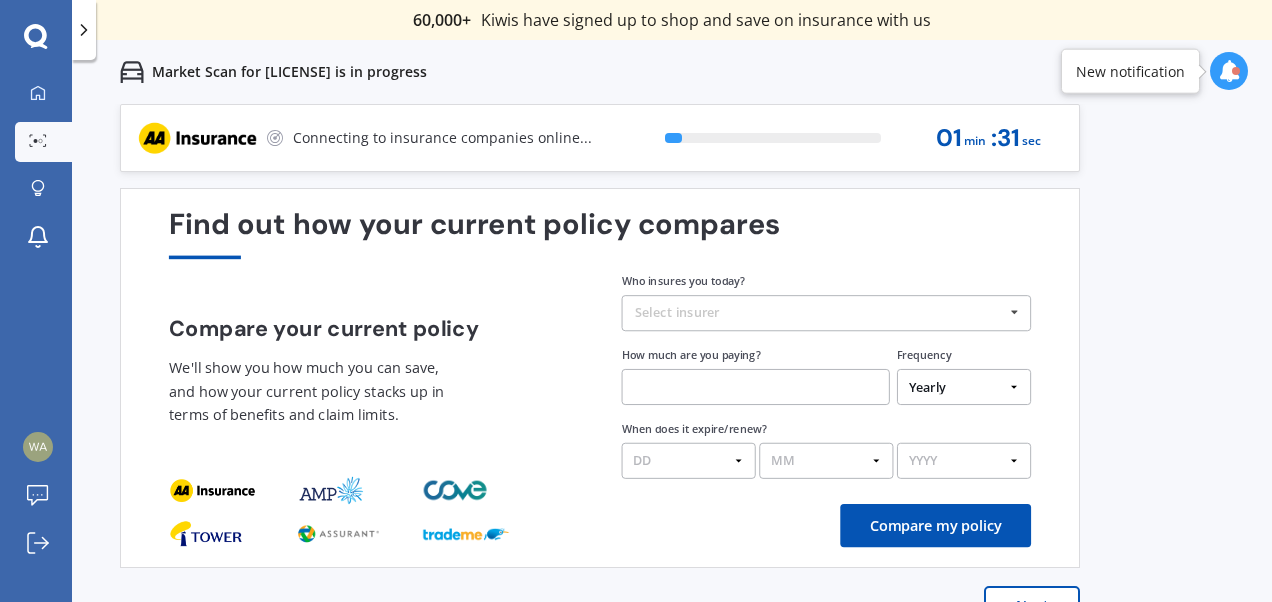scroll, scrollTop: 0, scrollLeft: 0, axis: both 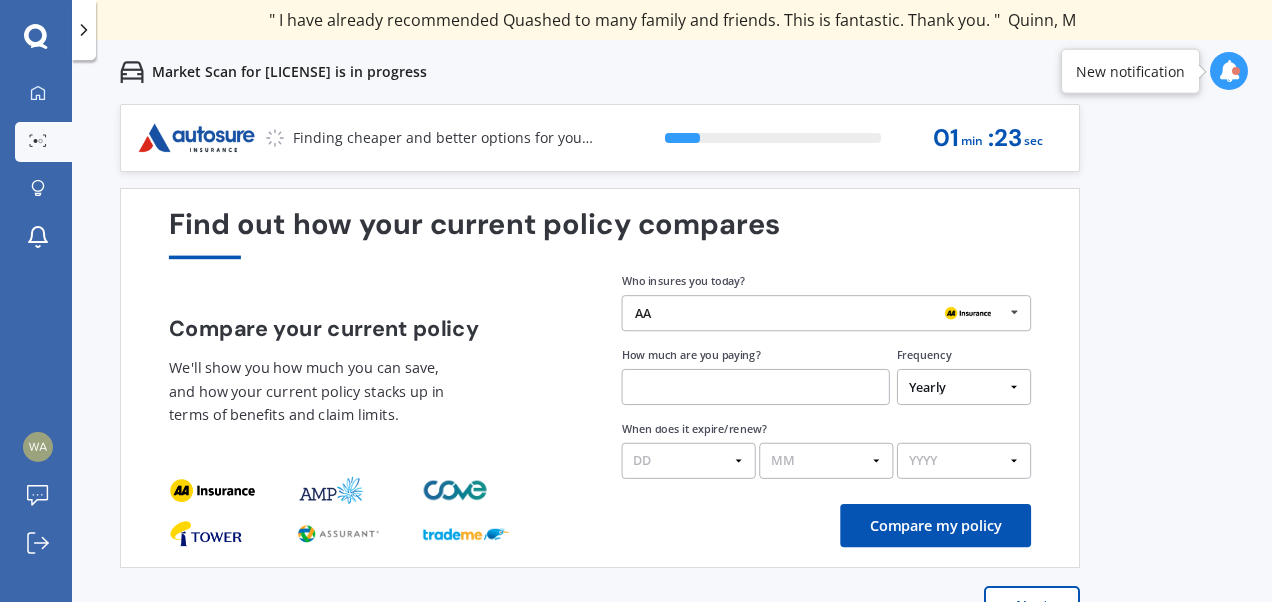 click at bounding box center [756, 387] 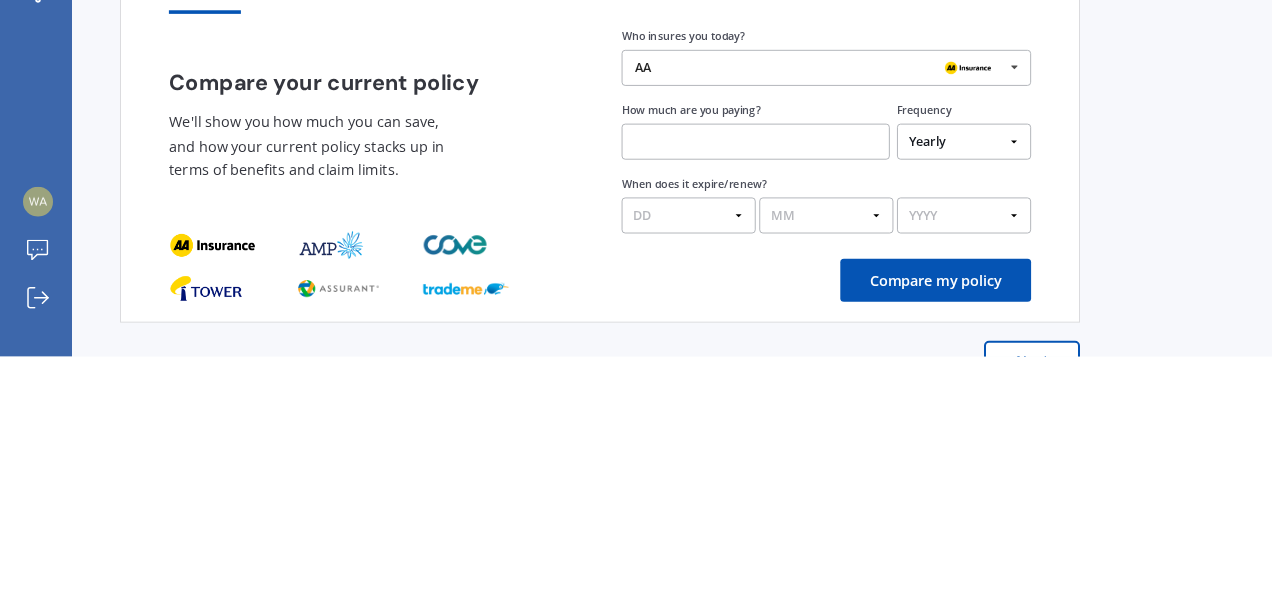 click at bounding box center (756, 387) 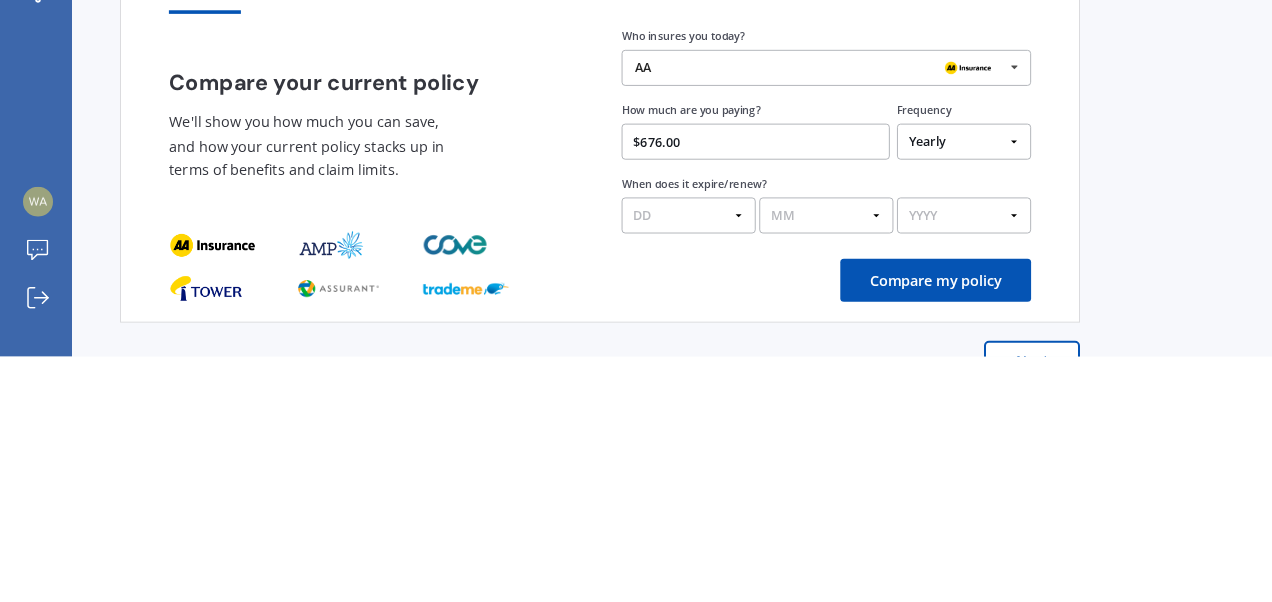 click on "$676.00" at bounding box center (756, 387) 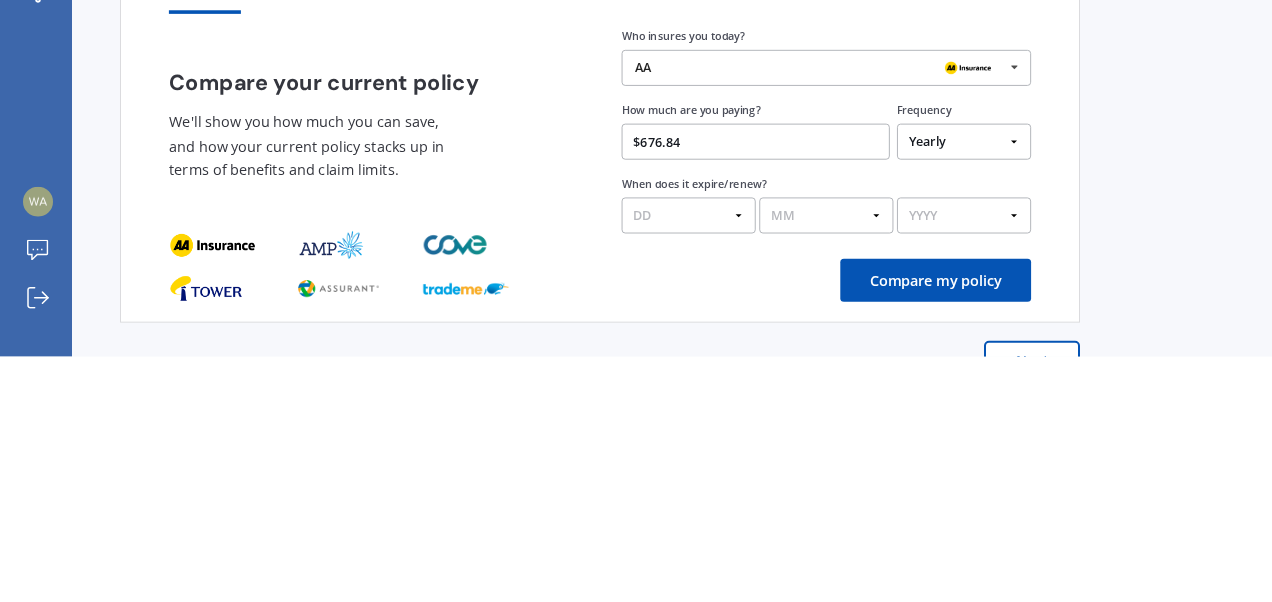 type on "$676.84" 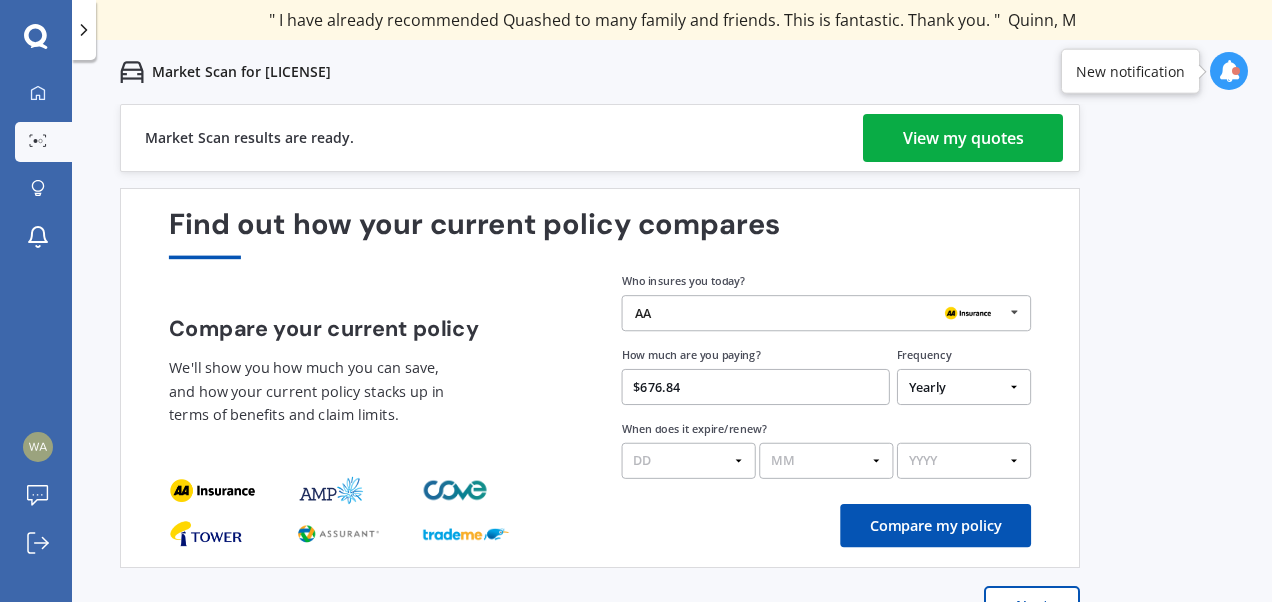 select on "03" 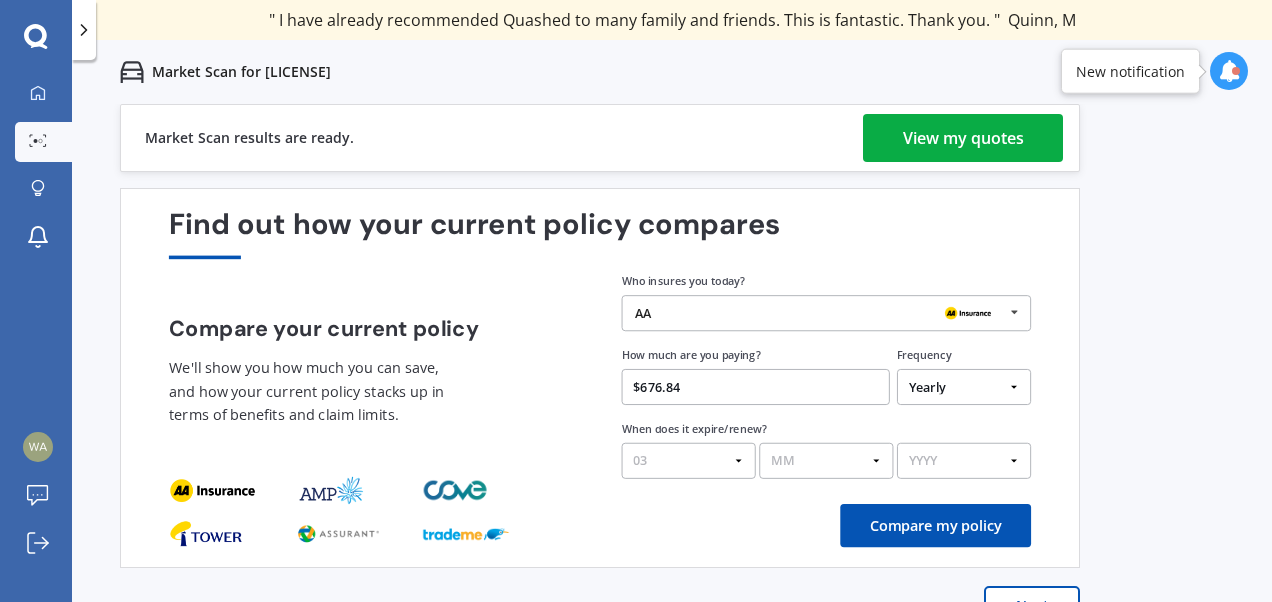 click on "DD 01 02 03 04 05 06 07 08 09 10 11 12 13 14 15 16 17 18 19 20 21 22 23 24 25 26 27 28 29 30 31" at bounding box center (689, 461) 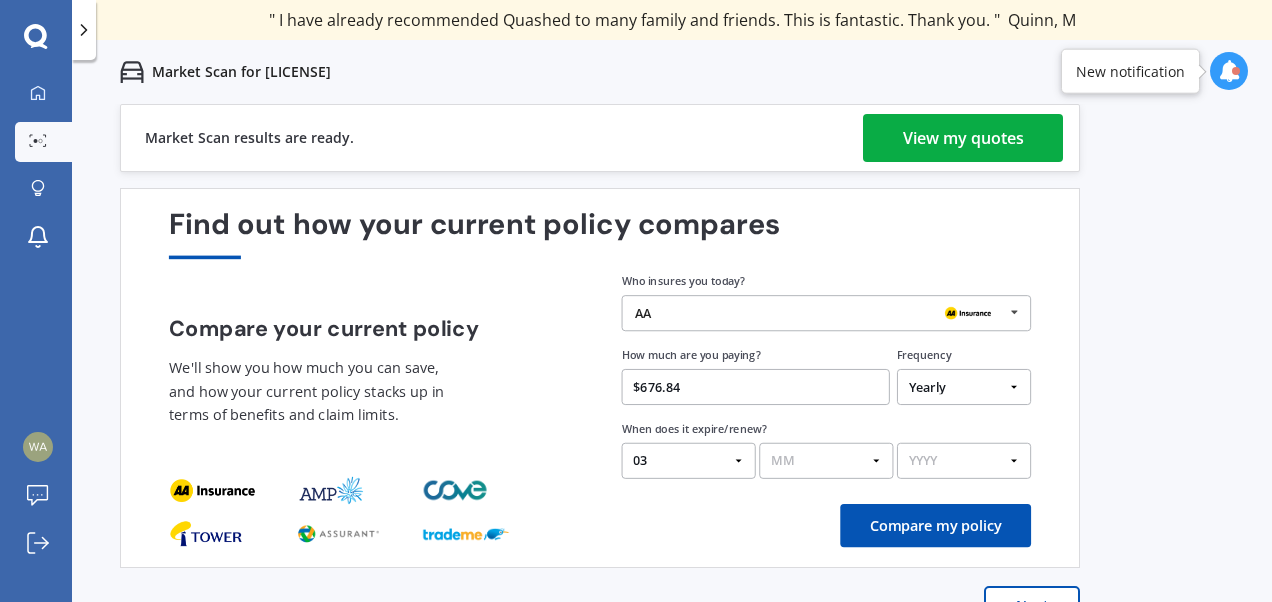 click on "MM 01 02 03 04 05 06 07 08 09 10 11 12" at bounding box center [826, 461] 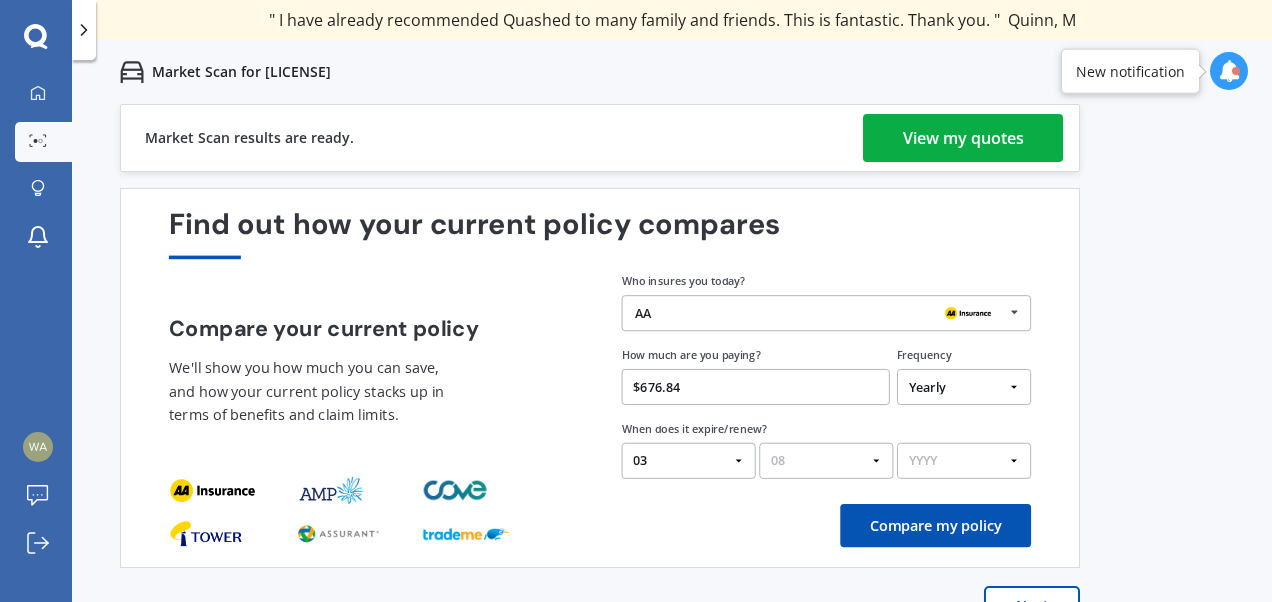 click on "MM 01 02 03 04 05 06 07 08 09 10 11 12" at bounding box center (826, 461) 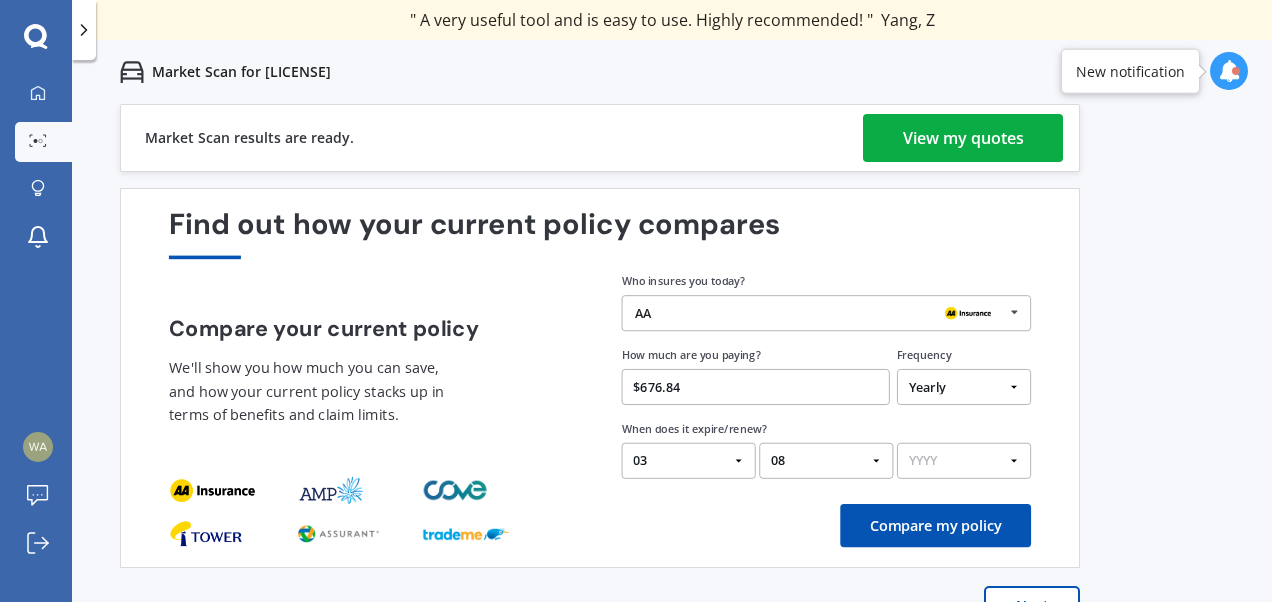 click on "YYYY 2026 2025 2024" at bounding box center (964, 461) 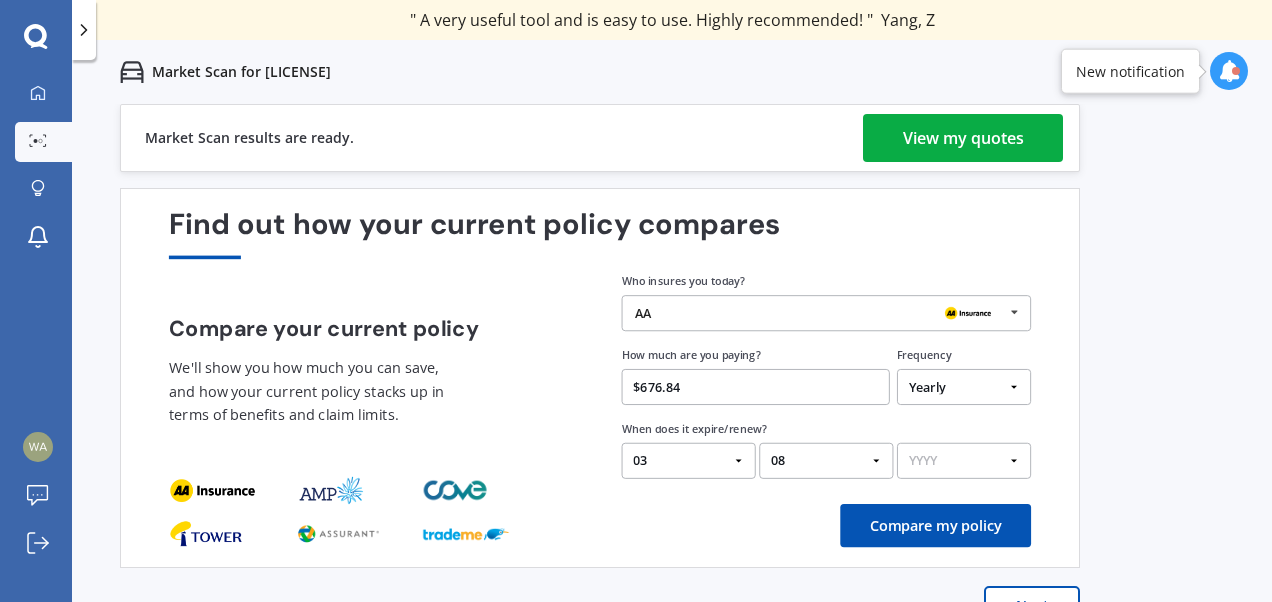 select on "2026" 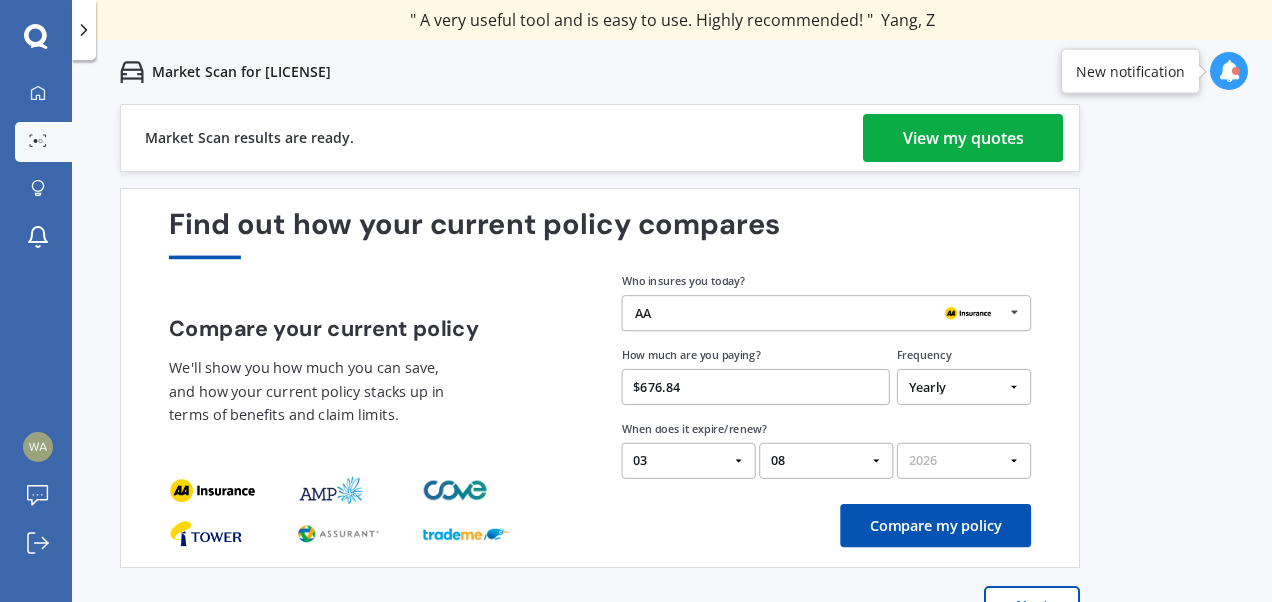 click on "YYYY 2026 2025 2024" at bounding box center (964, 461) 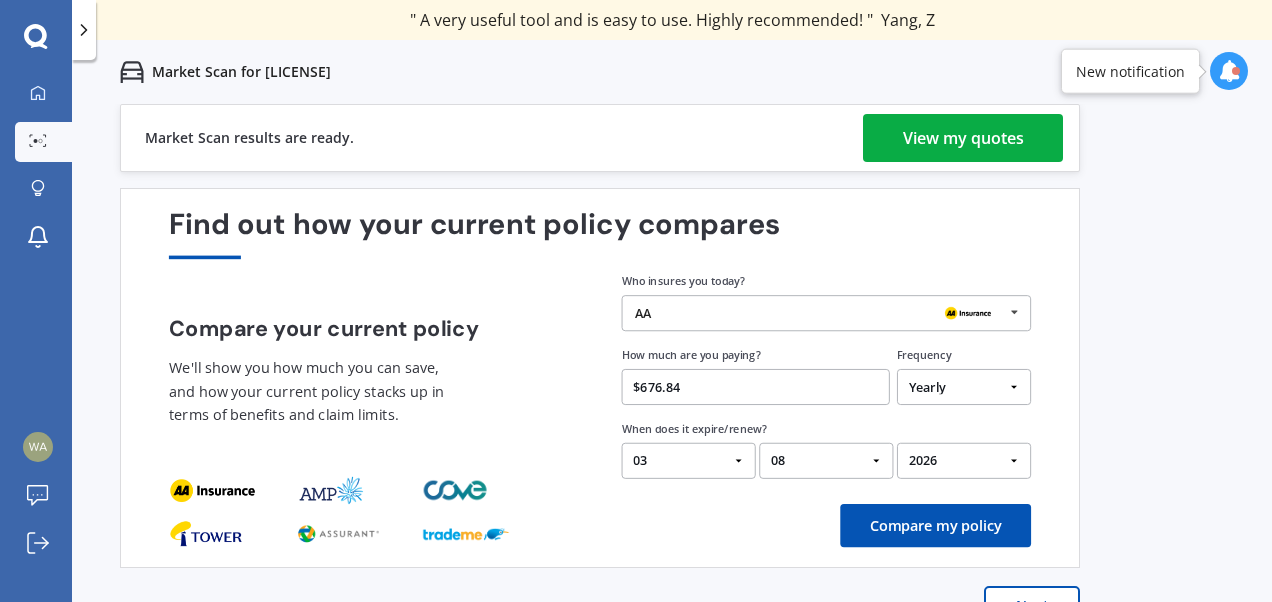 click on "Compare my policy" at bounding box center [935, 525] 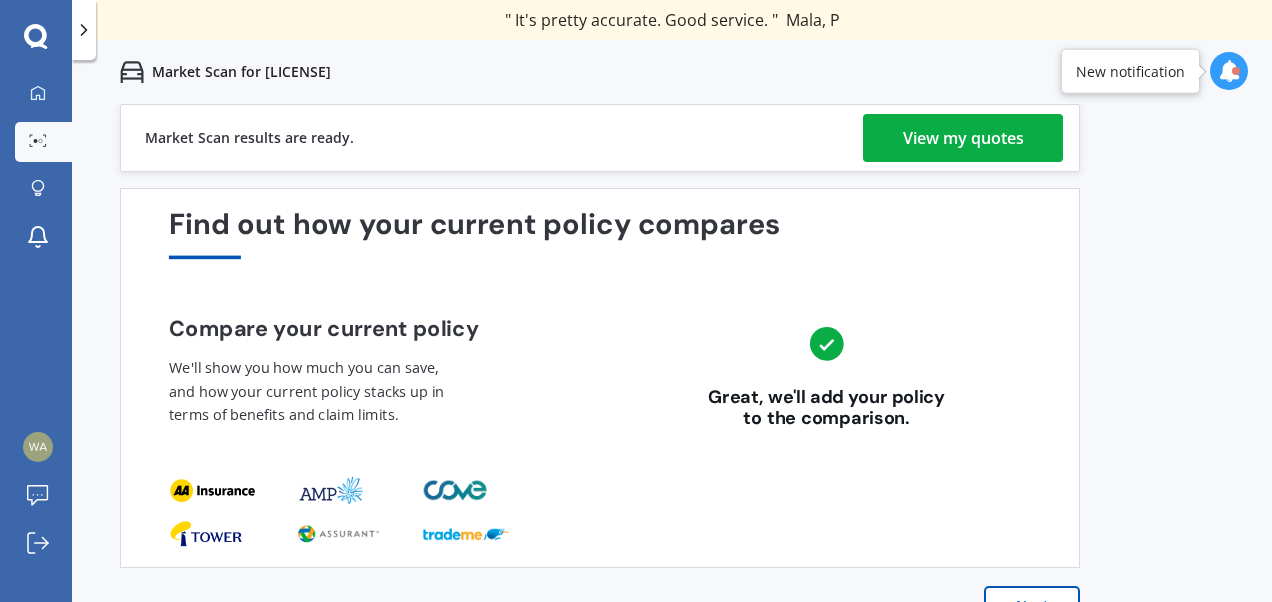 click on "View my quotes" at bounding box center (963, 138) 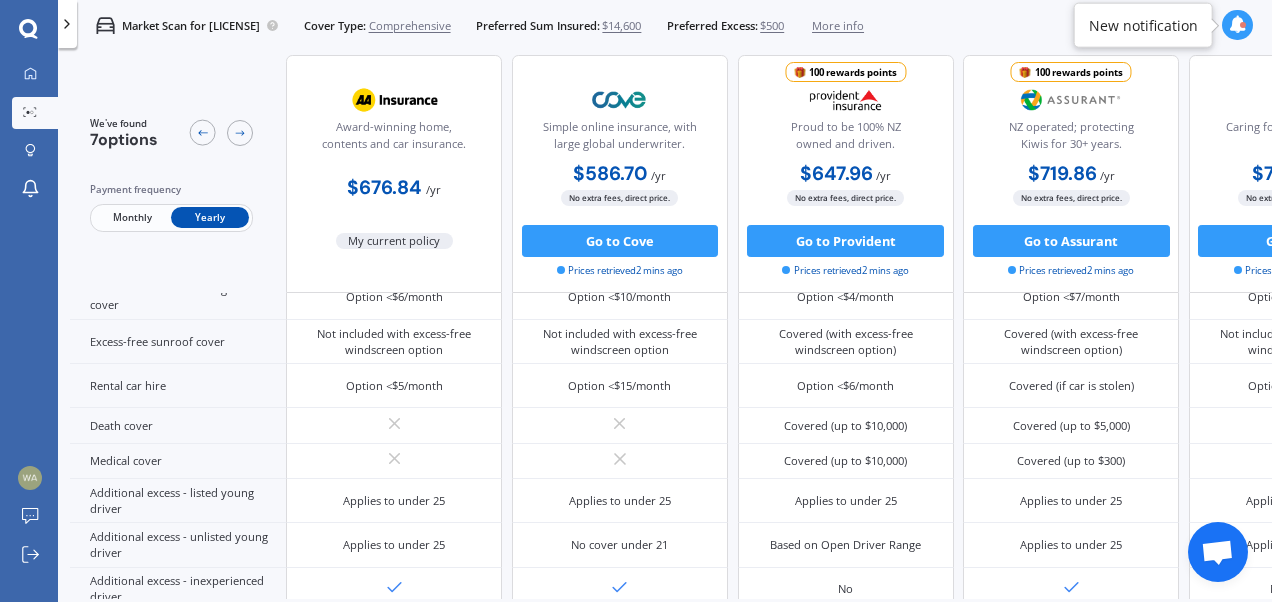 scroll, scrollTop: 765, scrollLeft: 0, axis: vertical 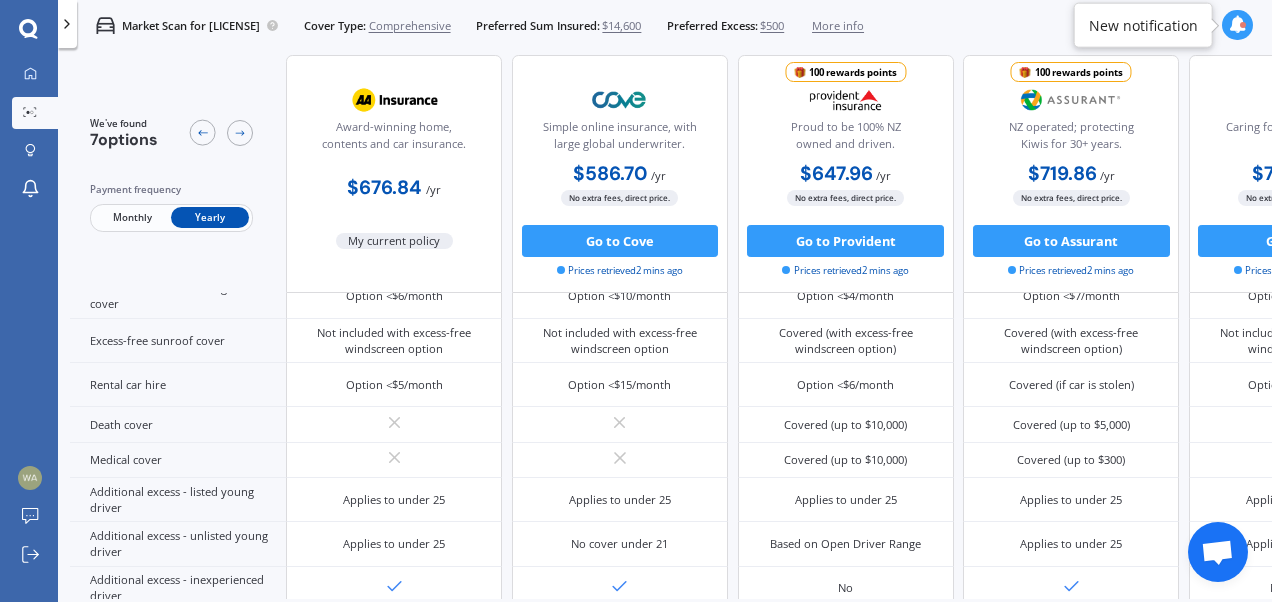 click at bounding box center [620, 460] 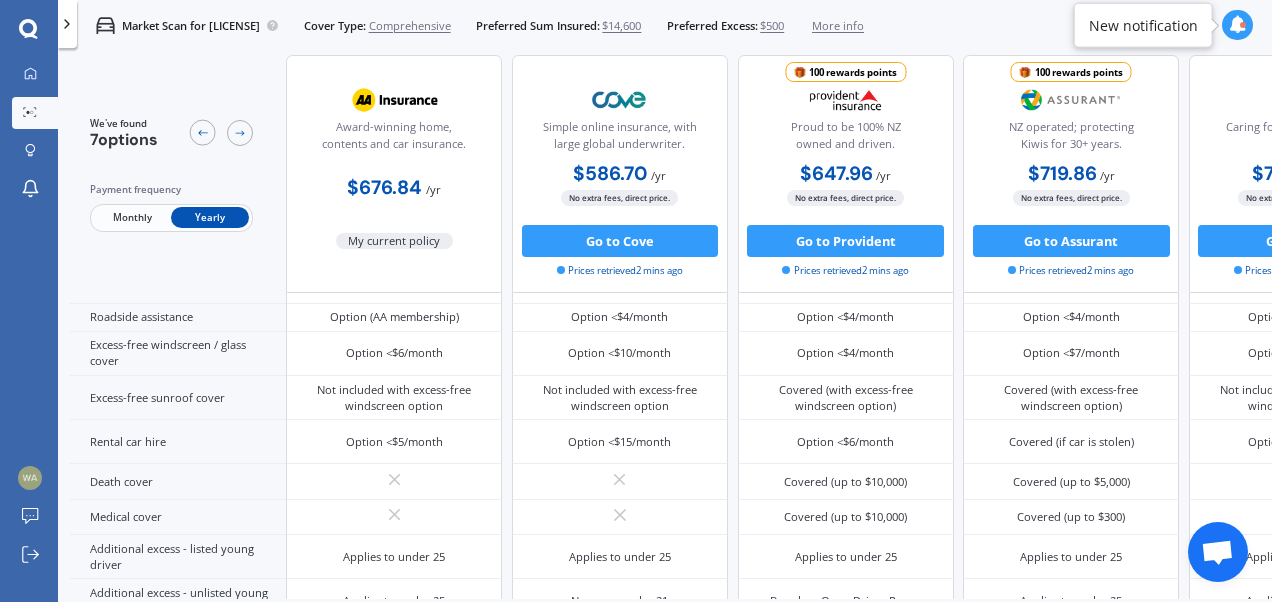 scroll, scrollTop: 0, scrollLeft: 0, axis: both 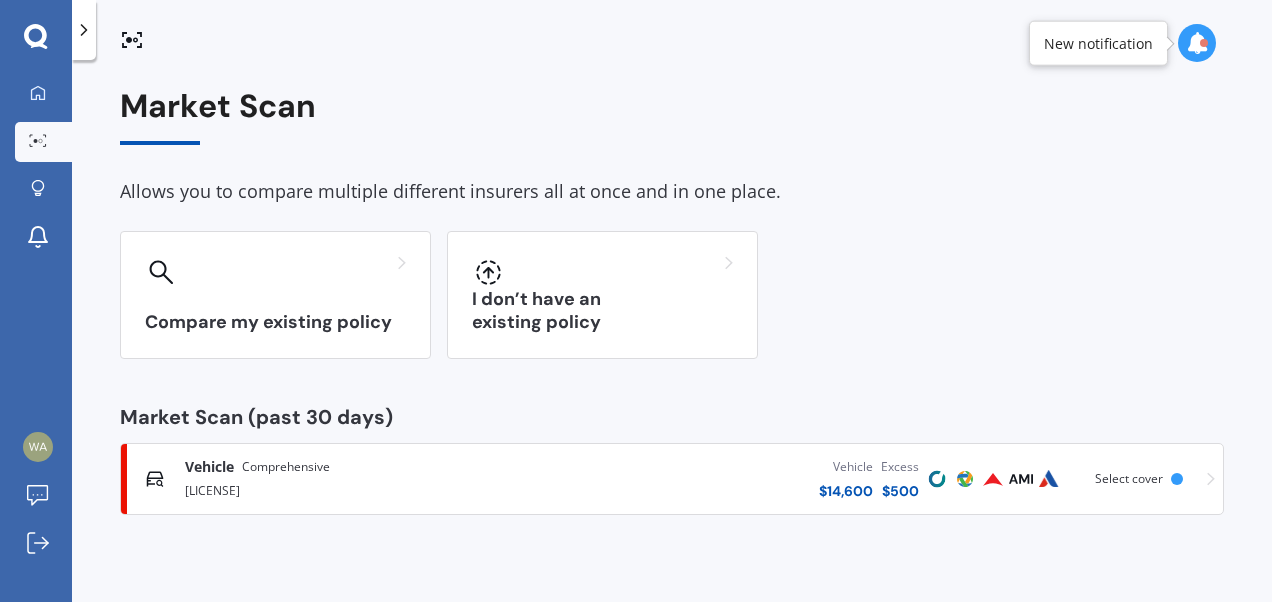 click at bounding box center [275, 272] 